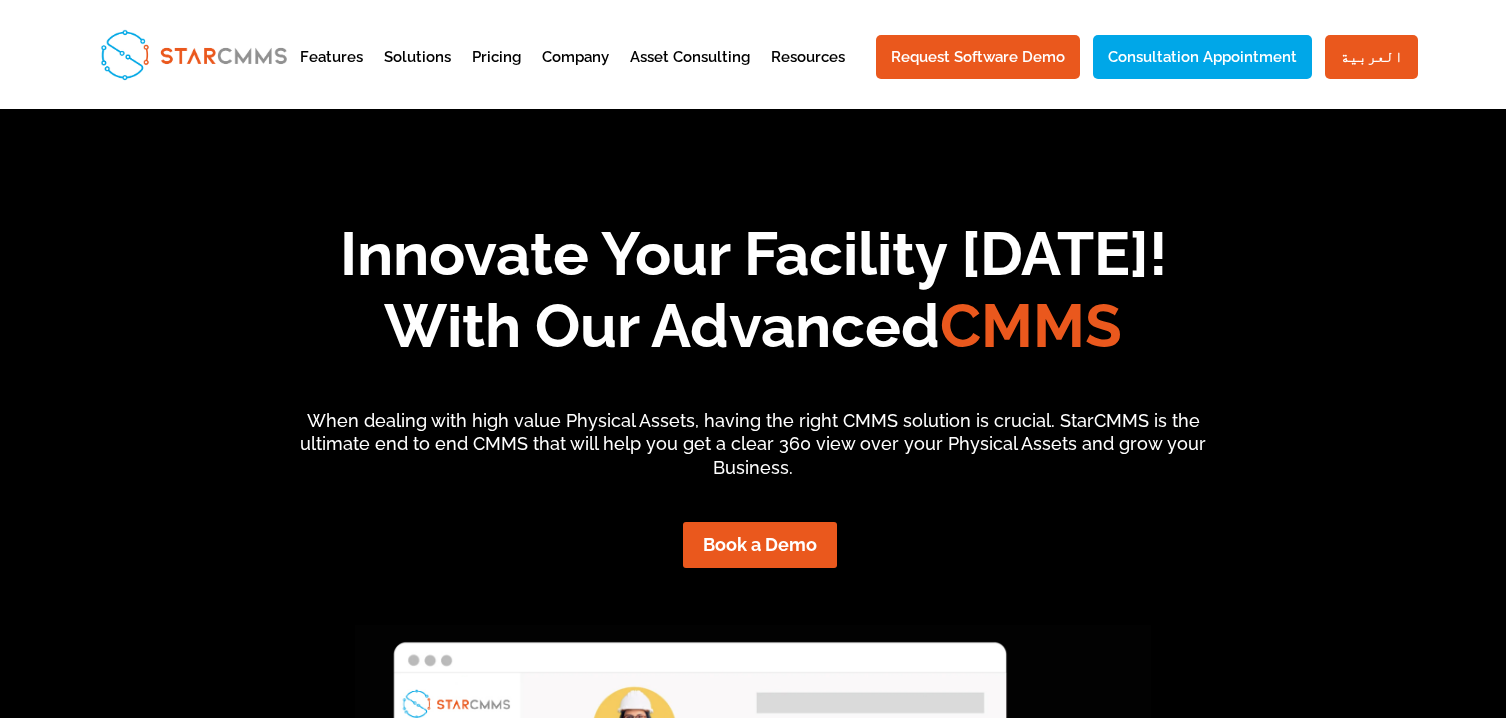 scroll, scrollTop: 0, scrollLeft: 0, axis: both 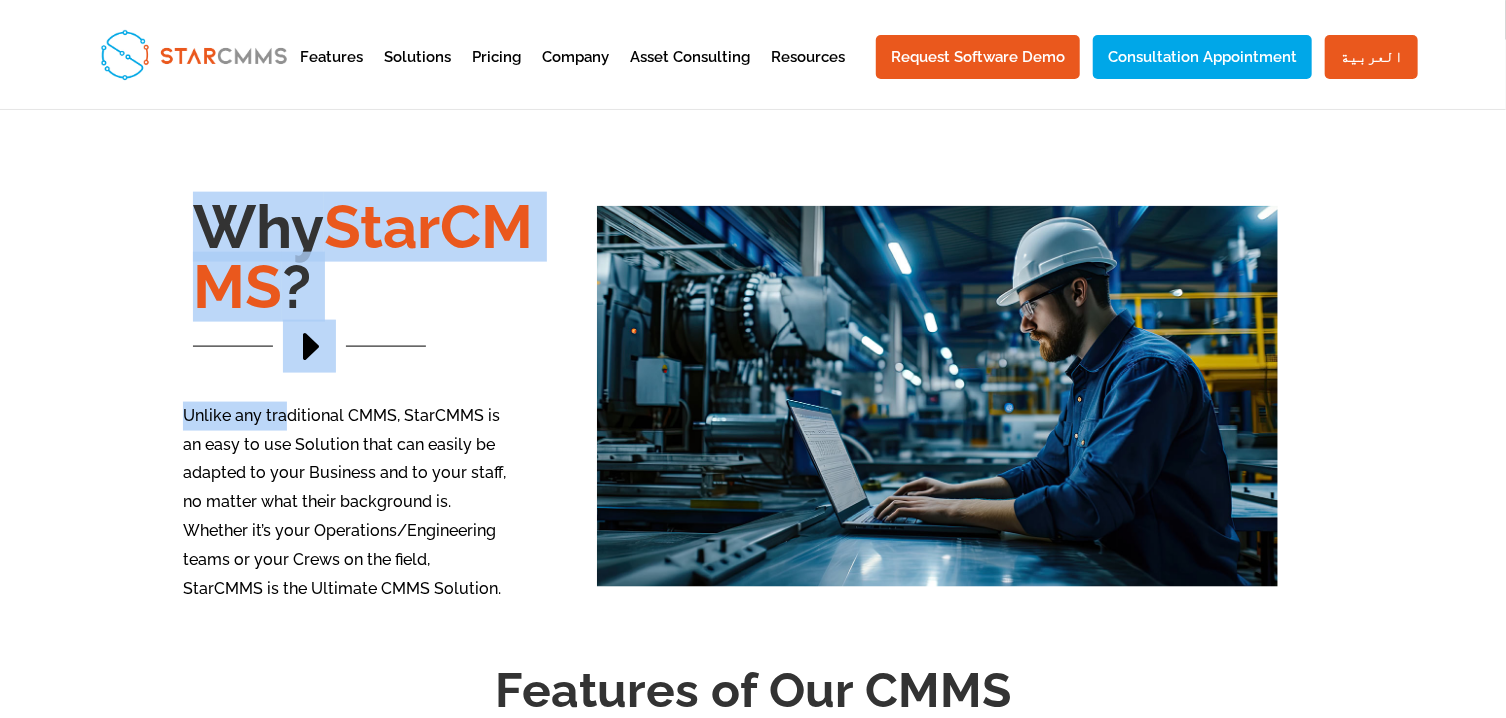 drag, startPoint x: 290, startPoint y: 401, endPoint x: 309, endPoint y: 609, distance: 208.86598 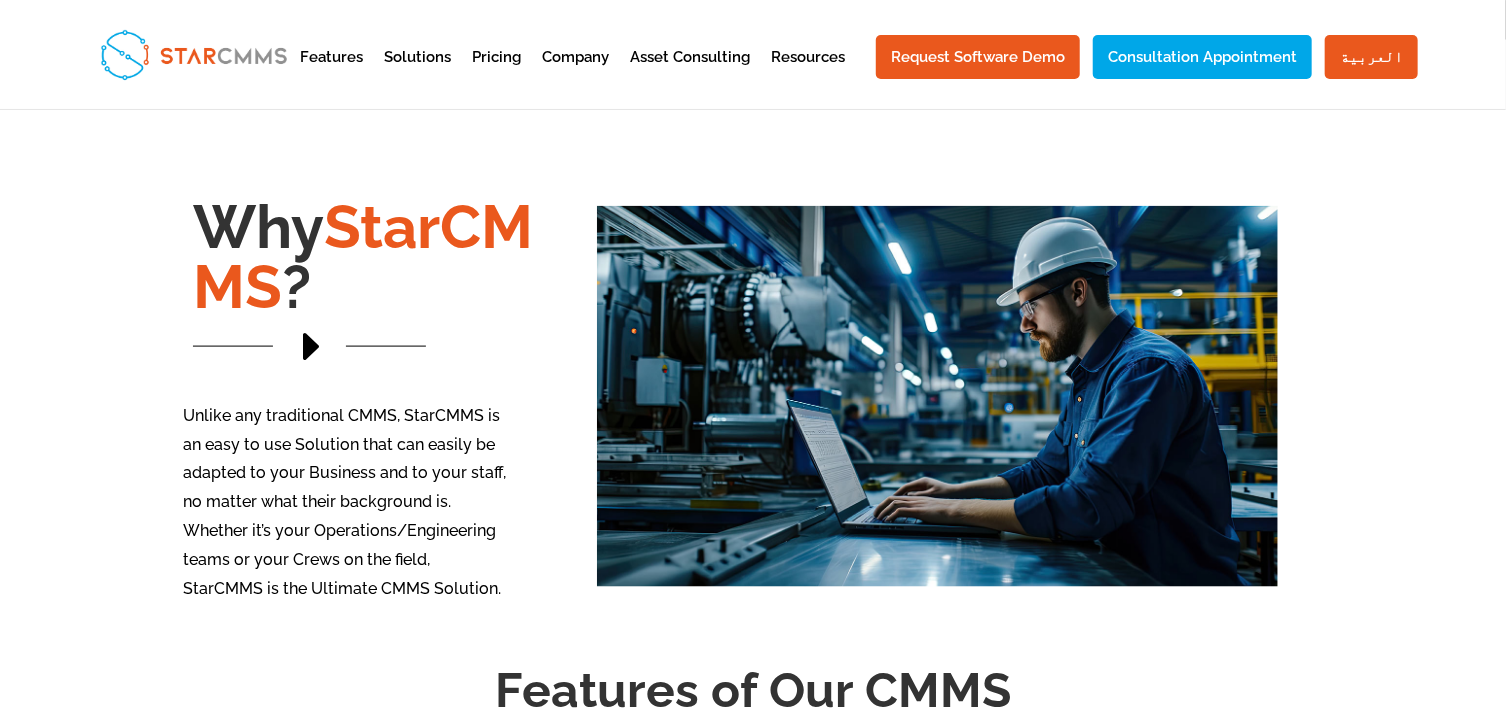 click on "Unlike any traditional CMMS, StarCMMS is an easy to use Solution that can easily be adapted to your Business and to your staff, no matter what their background is. Whether it’s your Operations/Engineering teams or your Crews on the field, StarCMMS is the Ultimate CMMS Solution." at bounding box center (345, 503) 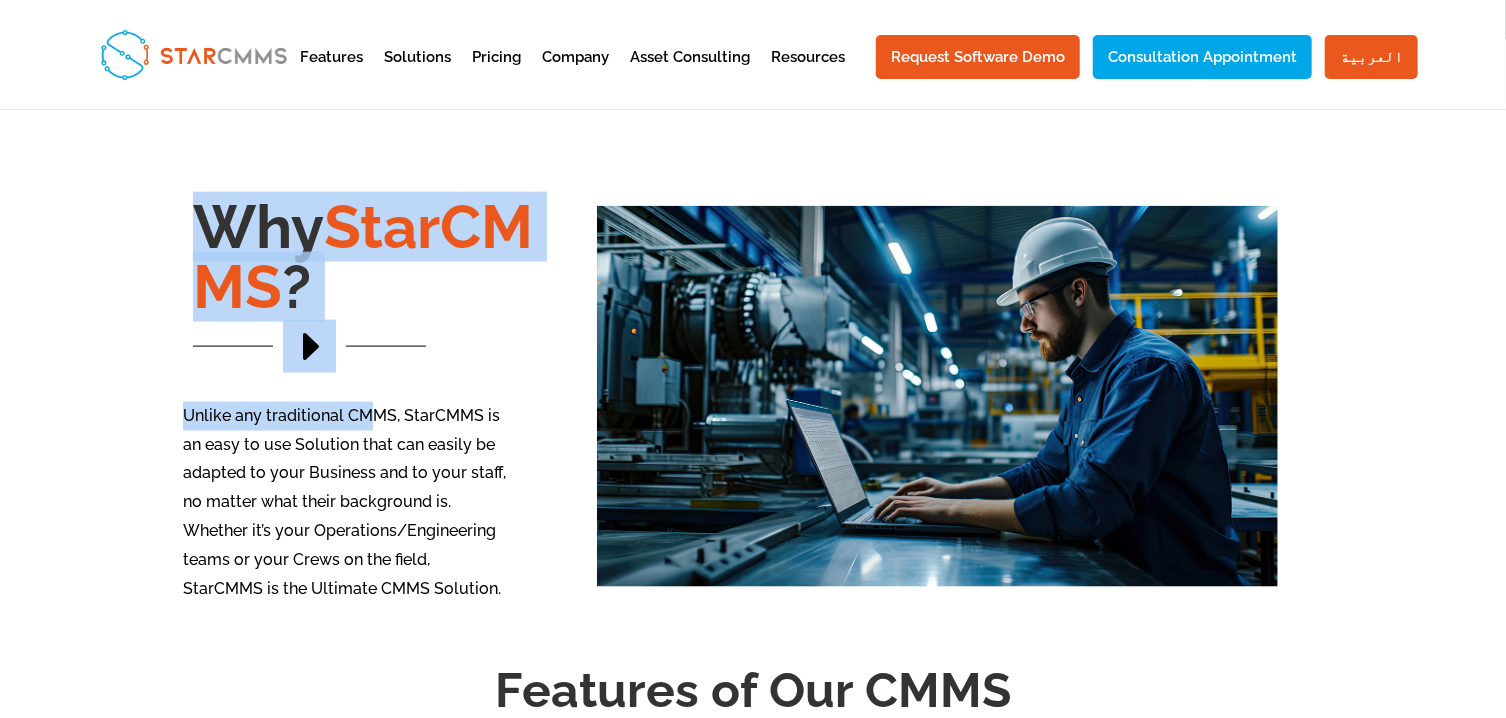 drag, startPoint x: 371, startPoint y: 428, endPoint x: 372, endPoint y: 624, distance: 196.00255 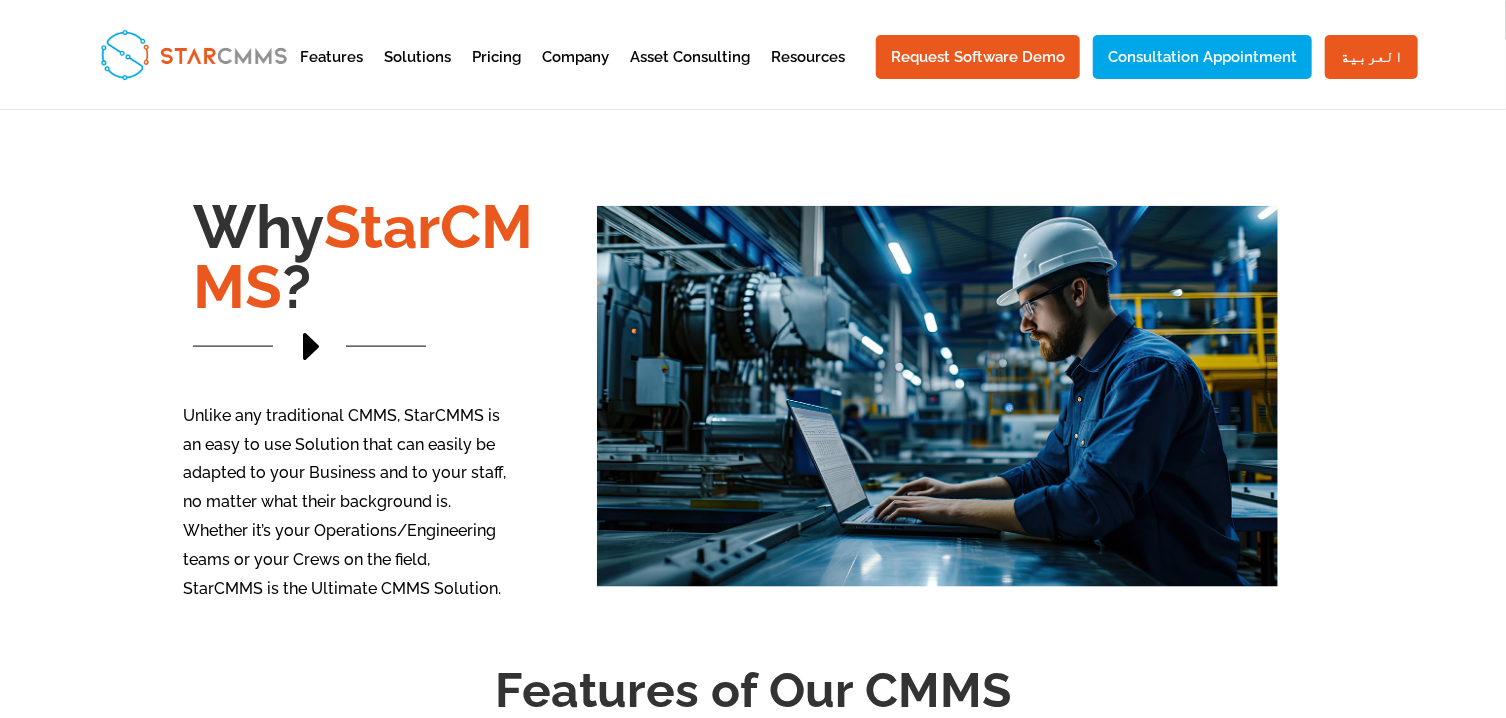 click on "Unlike any traditional CMMS, StarCMMS is an easy to use Solution that can easily be adapted to your Business and to your staff, no matter what their background is. Whether it’s your Operations/Engineering teams or your Crews on the field, StarCMMS is the Ultimate CMMS Solution." at bounding box center (345, 503) 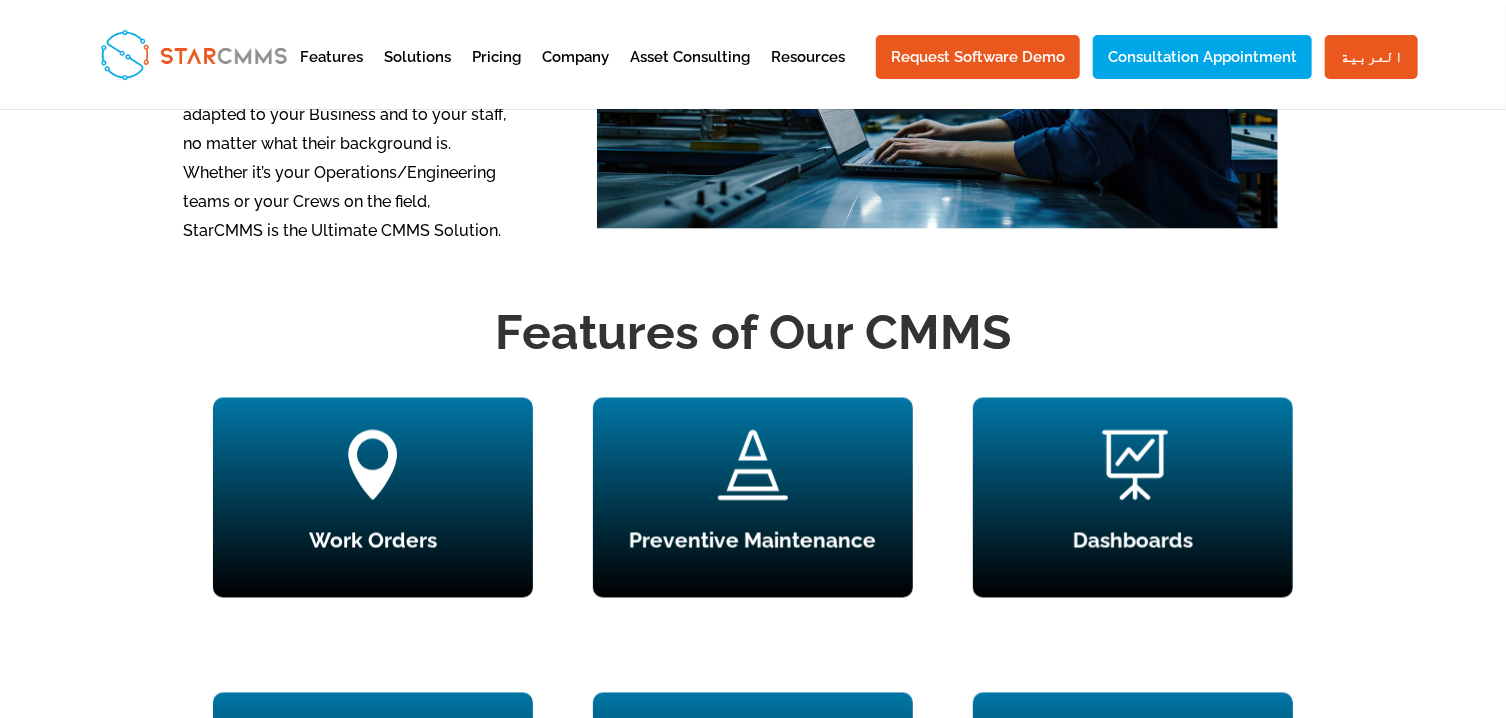 scroll, scrollTop: 1786, scrollLeft: 0, axis: vertical 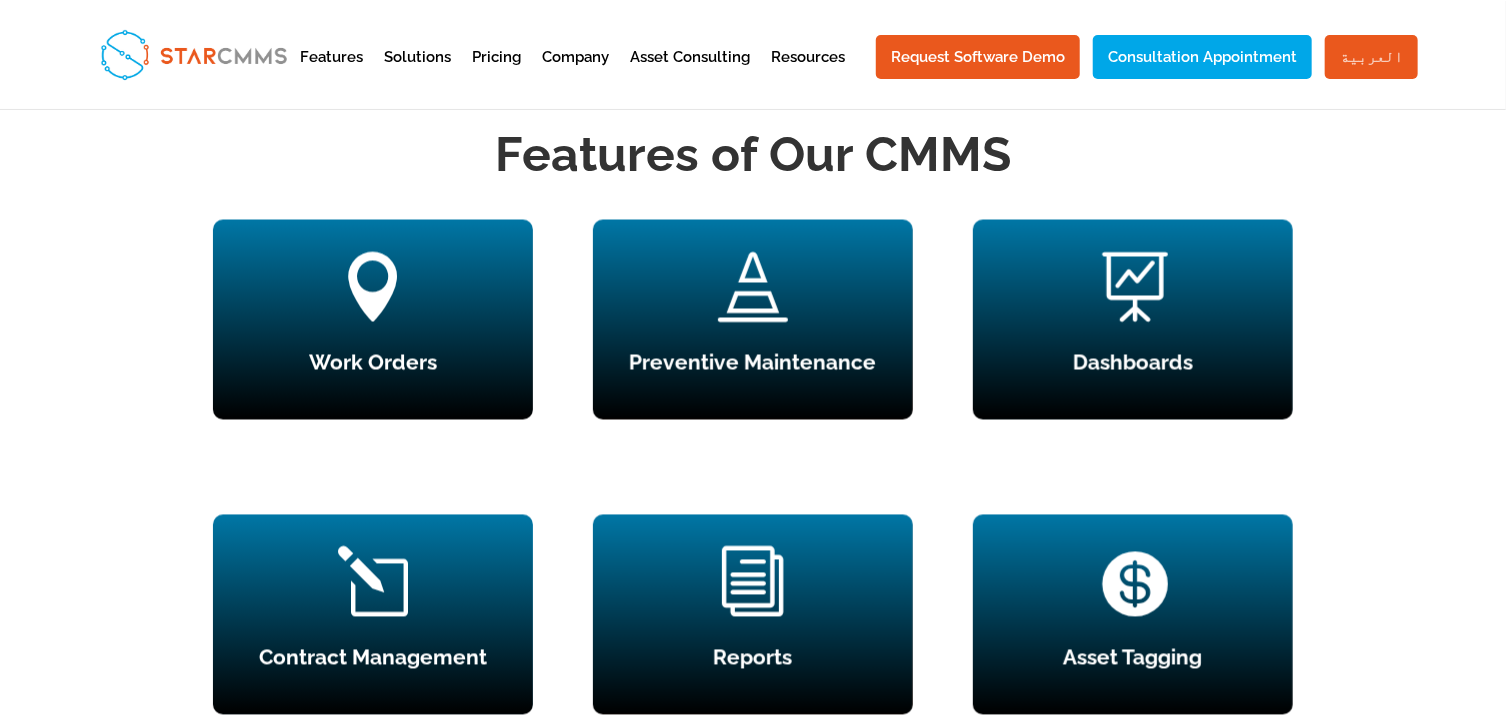 click on "العربية" at bounding box center (1371, 57) 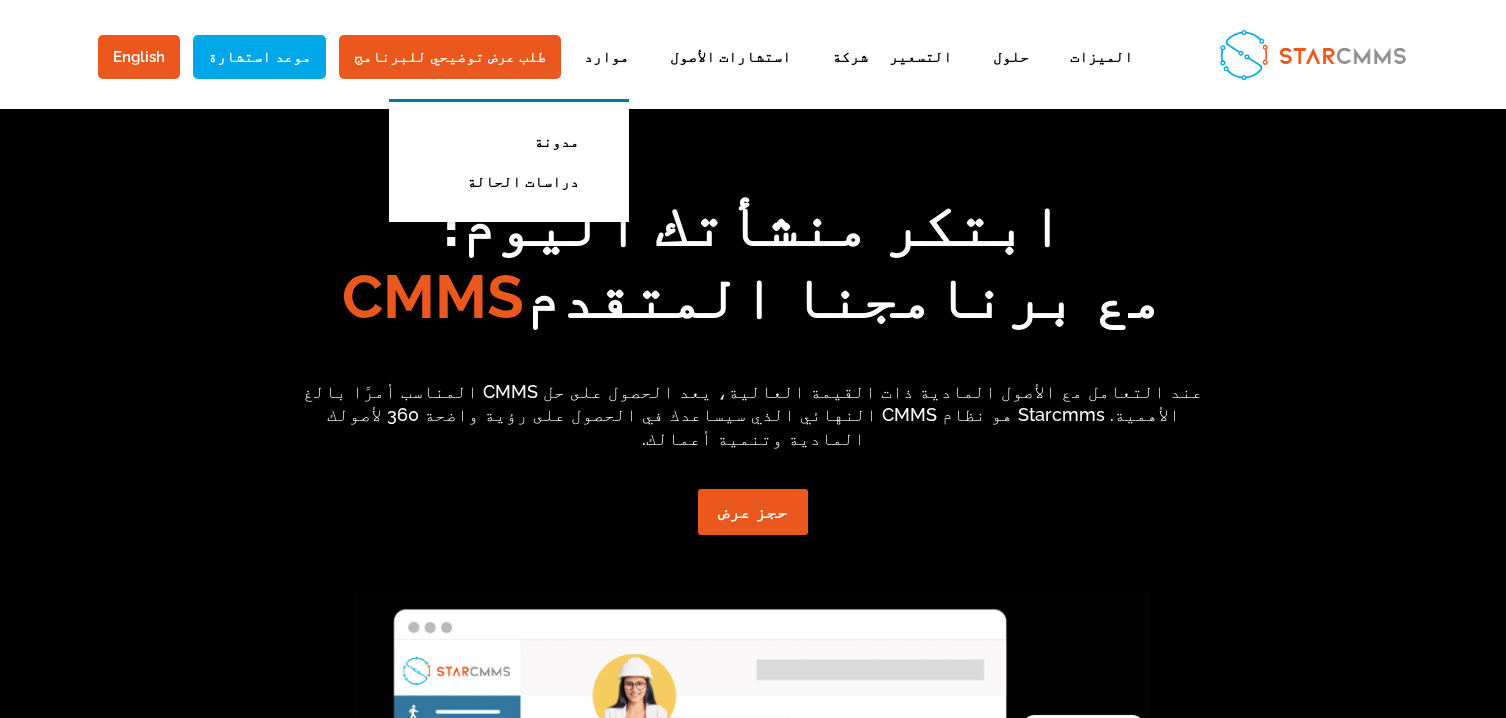 scroll, scrollTop: 0, scrollLeft: 0, axis: both 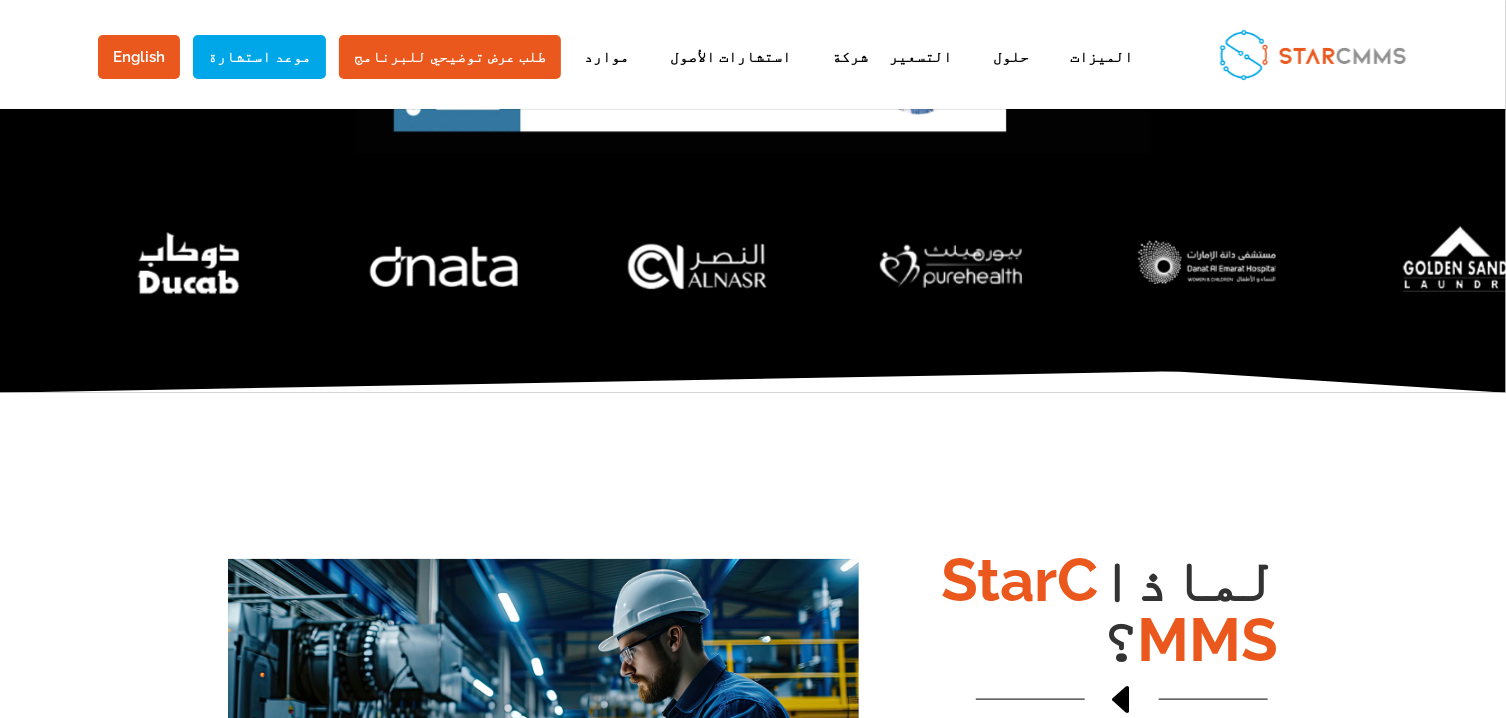 click at bounding box center (952, 266) 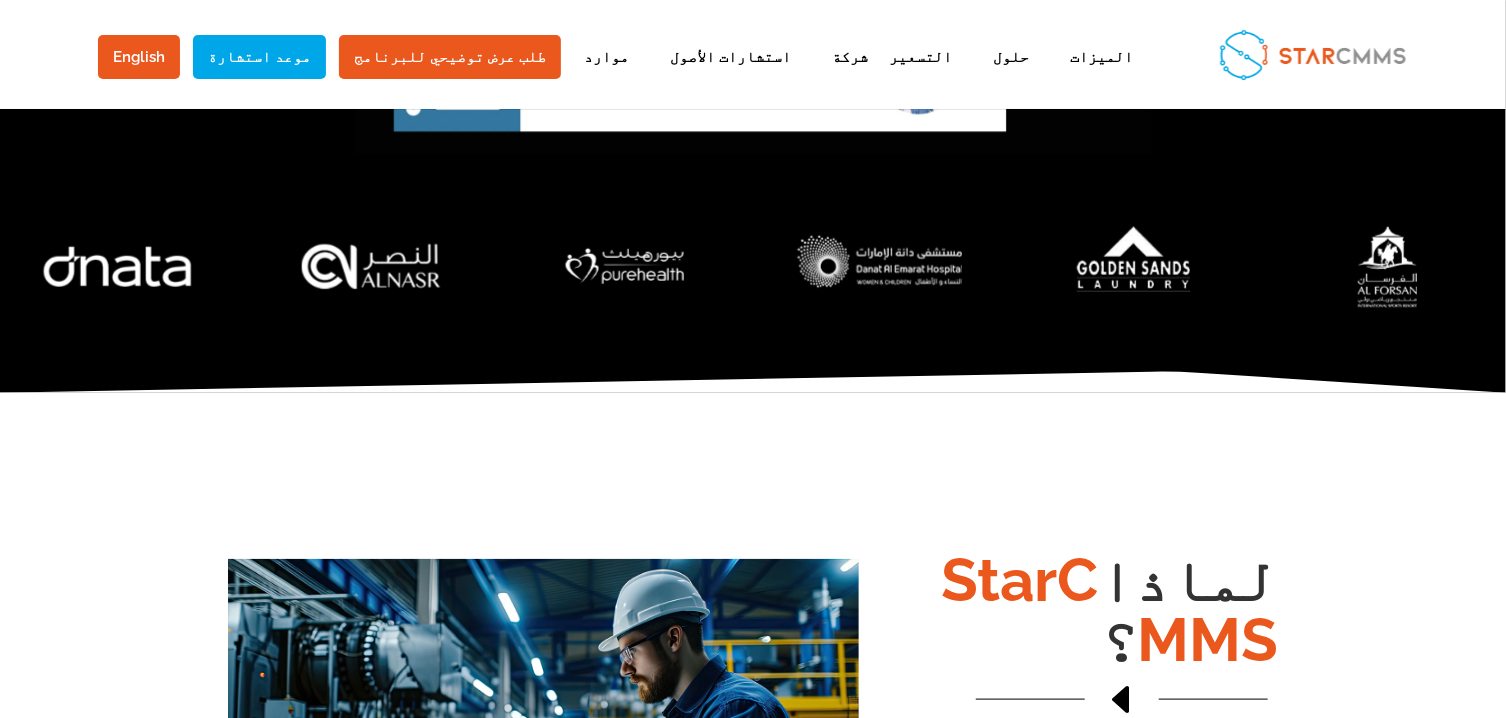 click at bounding box center [880, 266] 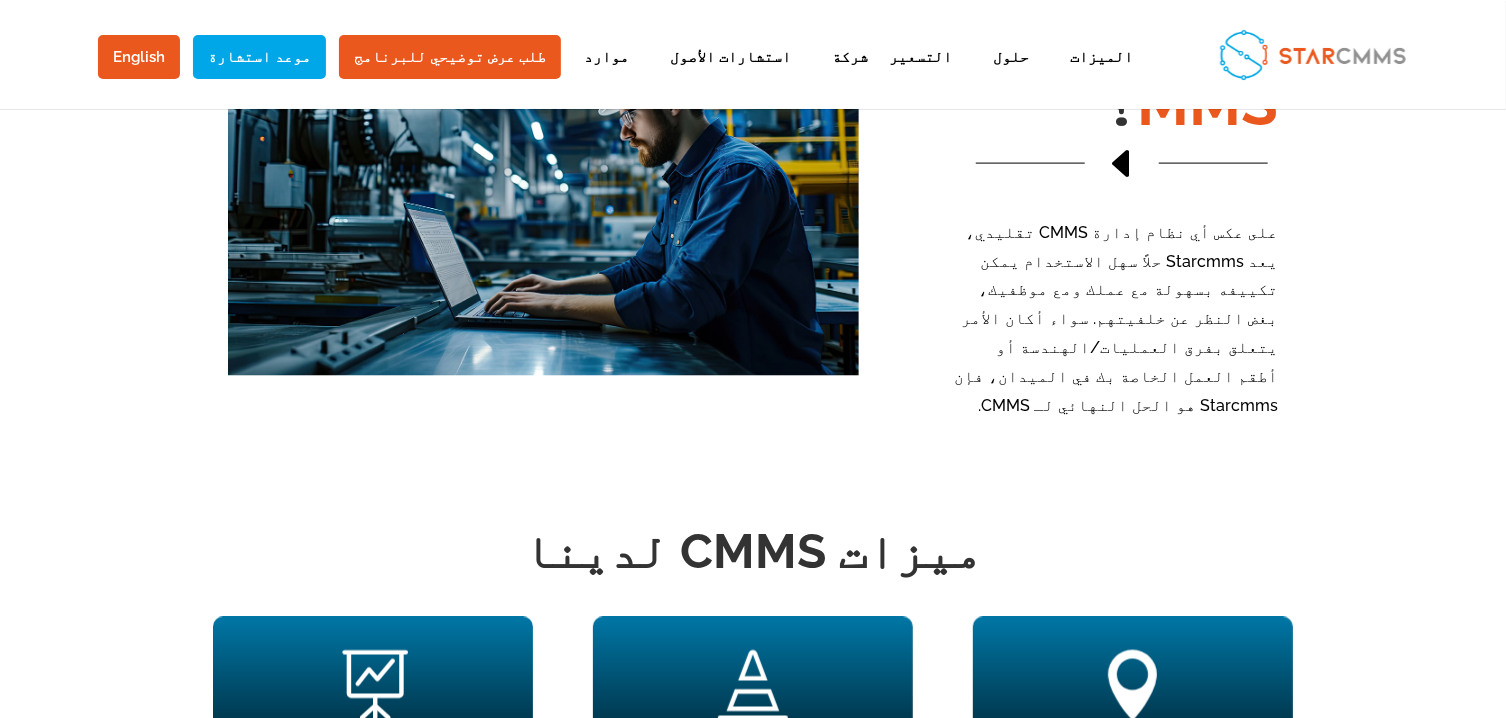 scroll, scrollTop: 1250, scrollLeft: 0, axis: vertical 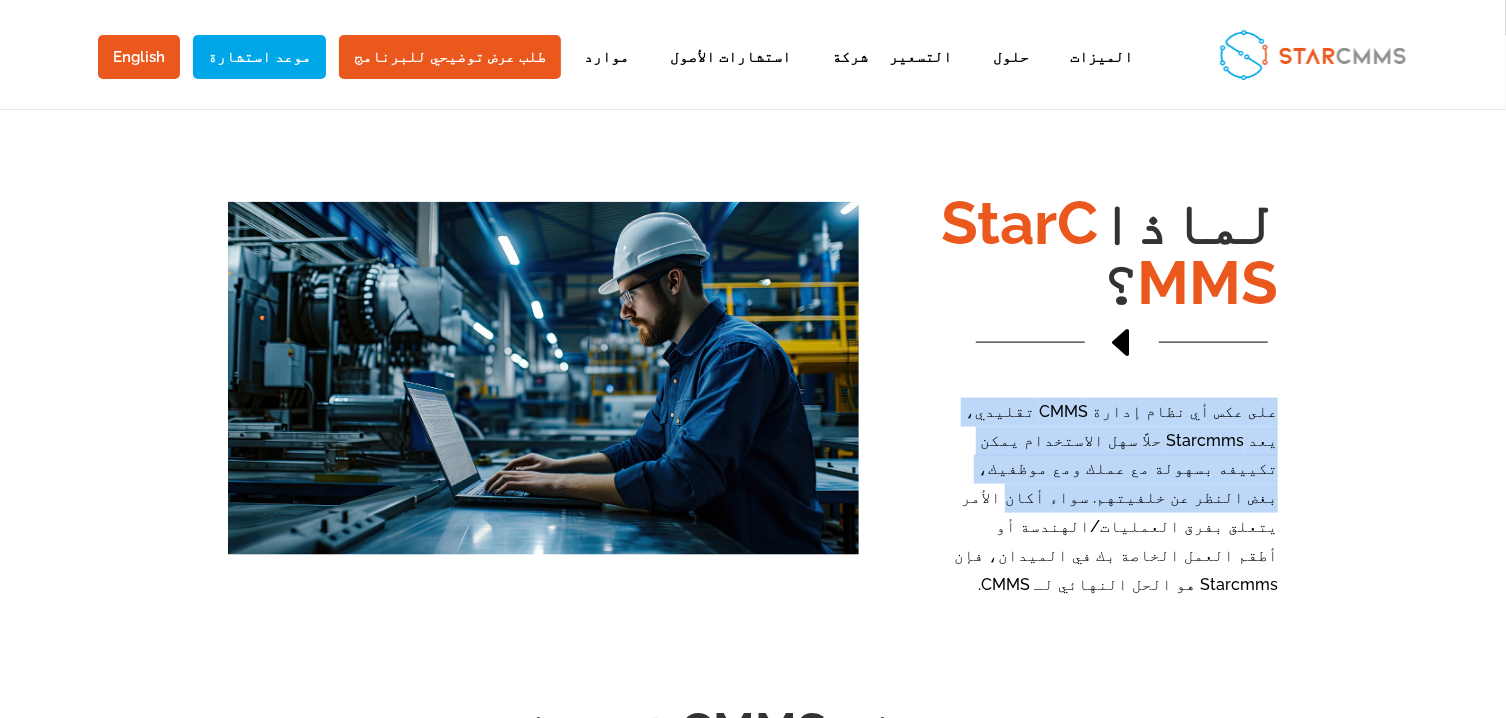 drag, startPoint x: 1082, startPoint y: 332, endPoint x: 1101, endPoint y: 446, distance: 115.57249 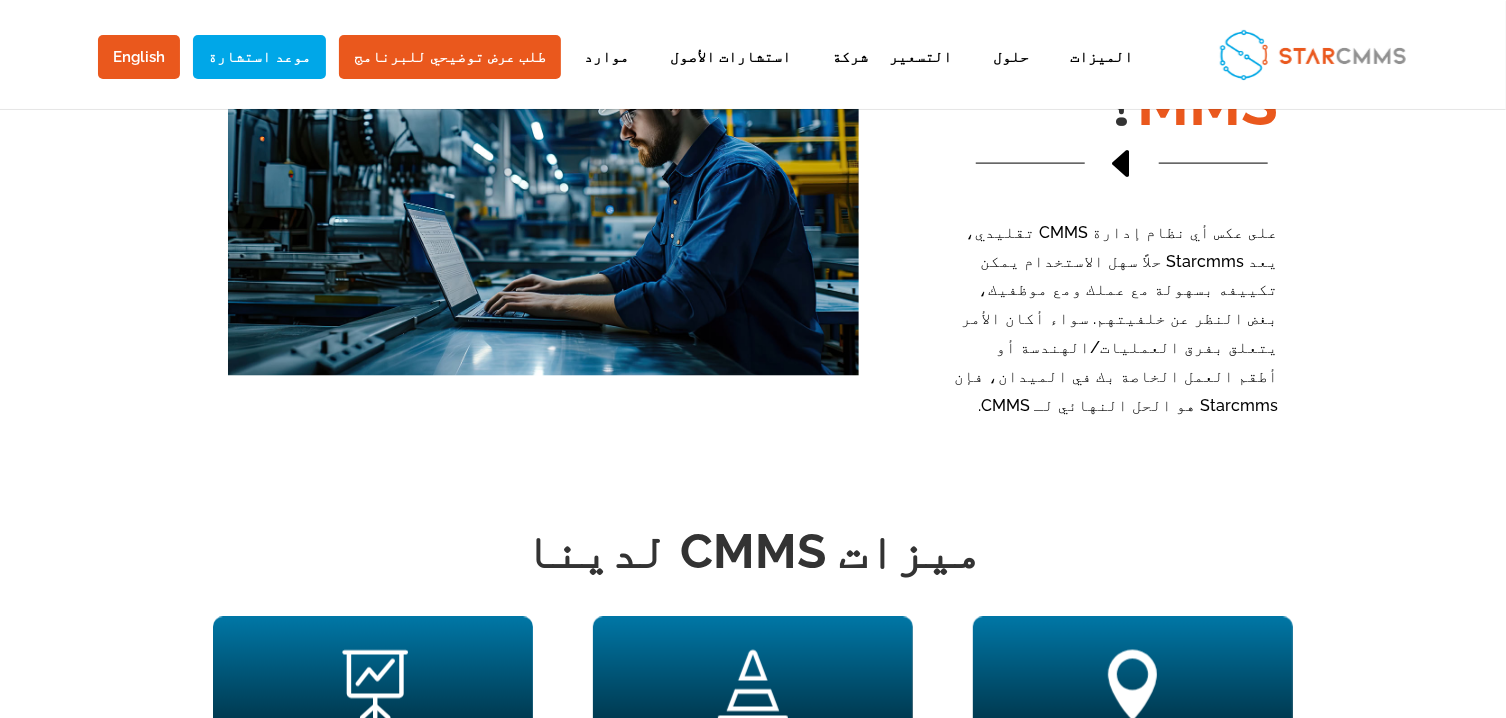 scroll, scrollTop: 1250, scrollLeft: 0, axis: vertical 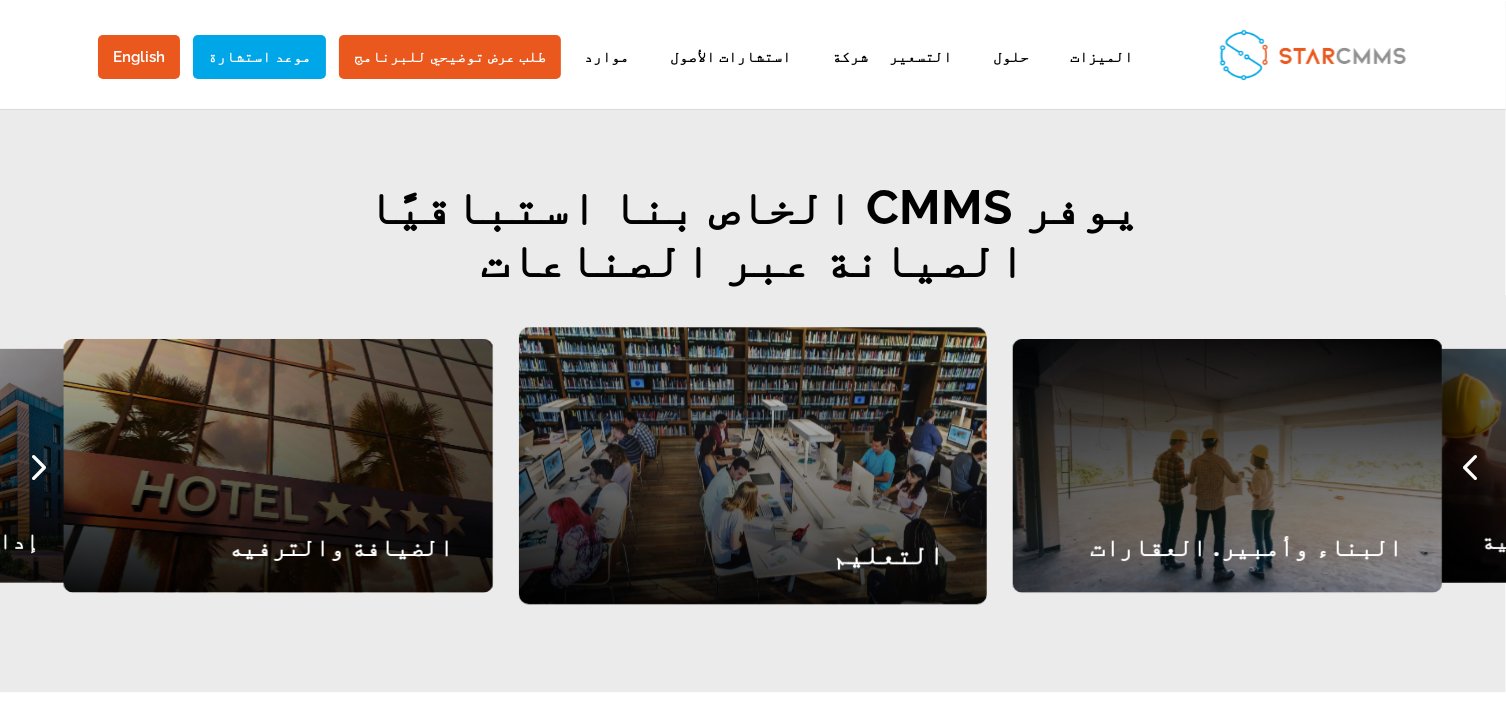 click on "الضيافة والترفيه" at bounding box center (278, 466) 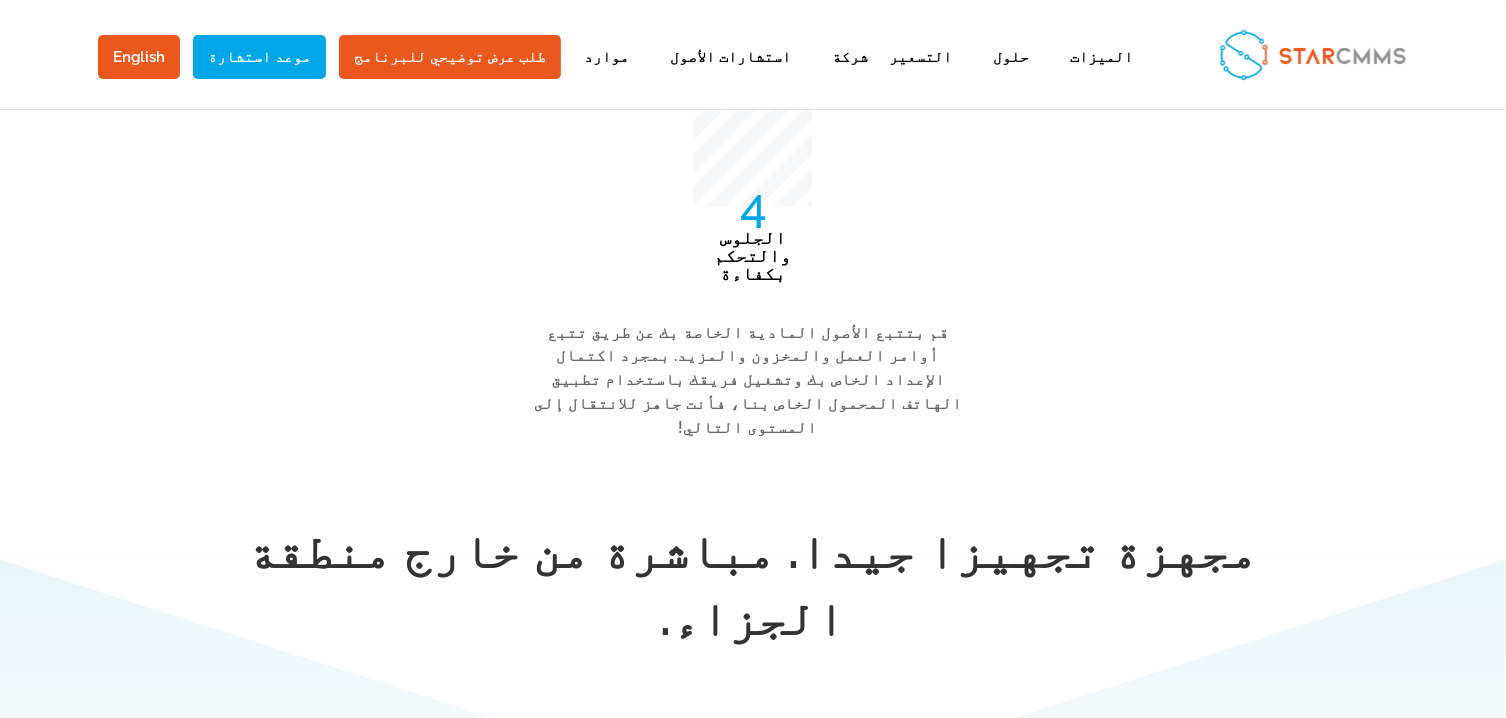 scroll, scrollTop: 5485, scrollLeft: 0, axis: vertical 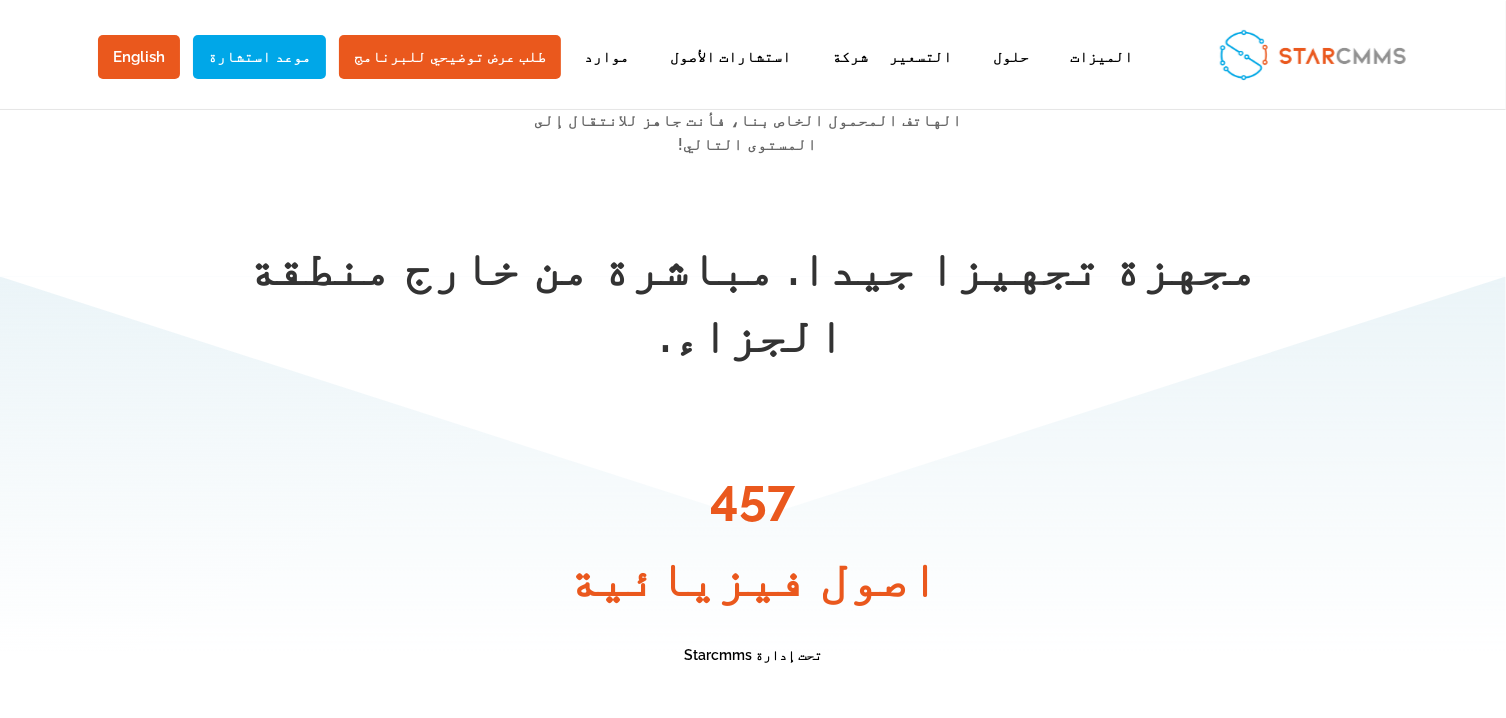 click on "457" at bounding box center (753, 498) 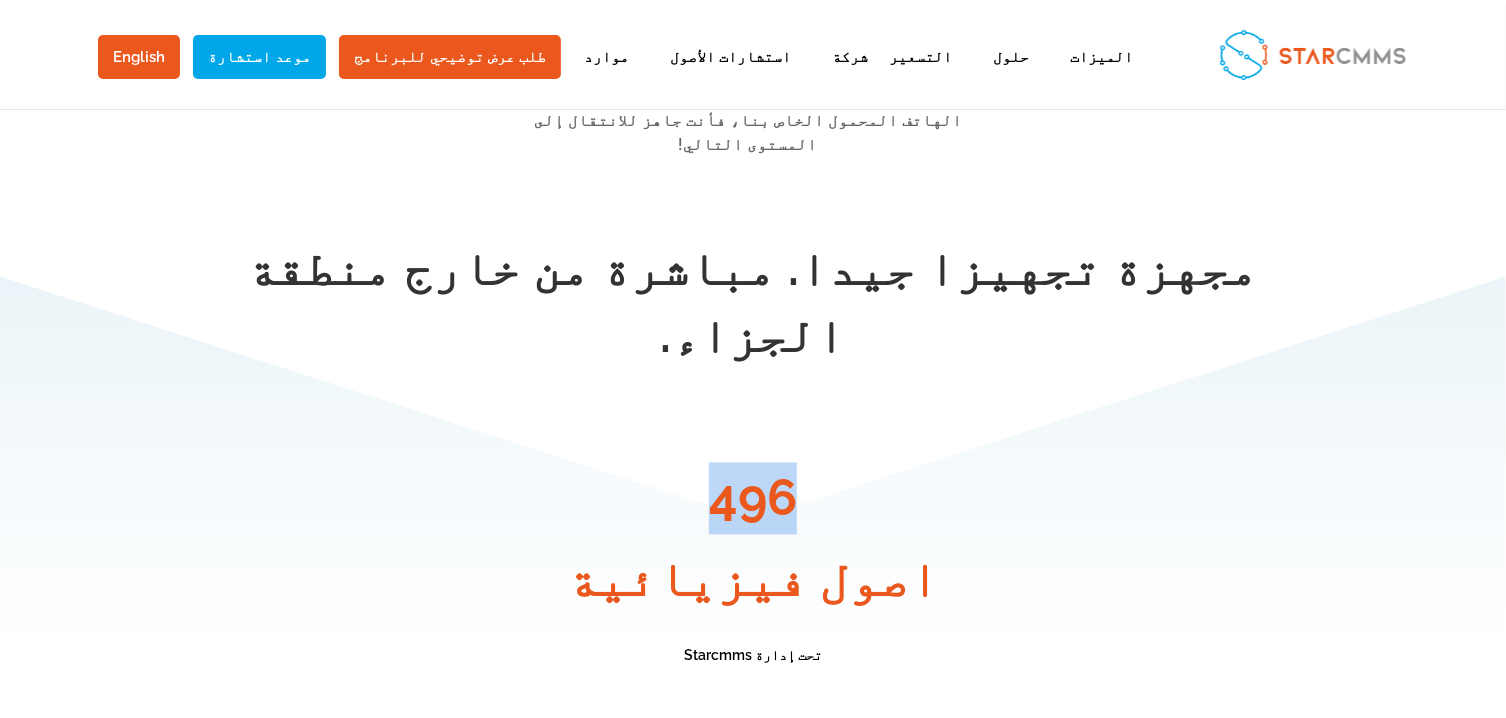 click on "496" at bounding box center (753, 498) 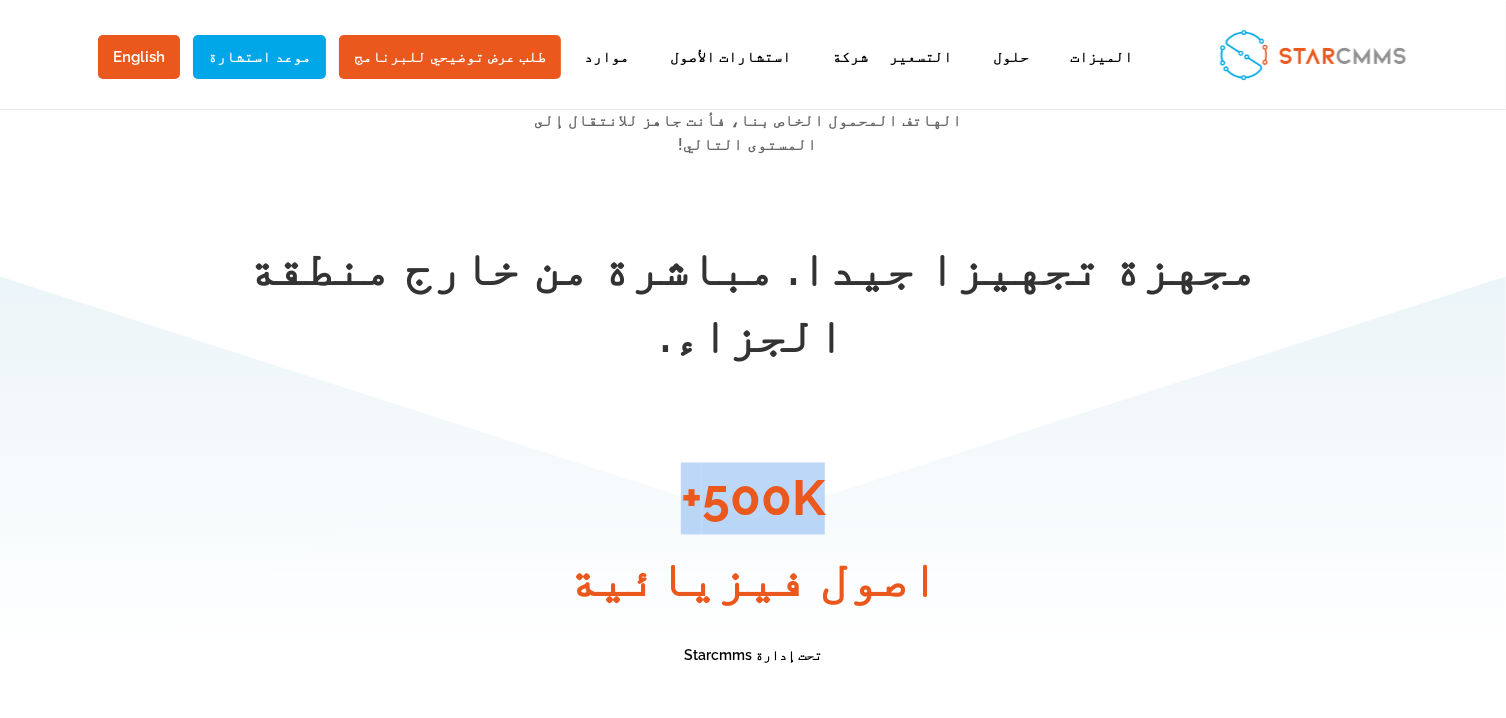 click on "500K+" at bounding box center (753, 498) 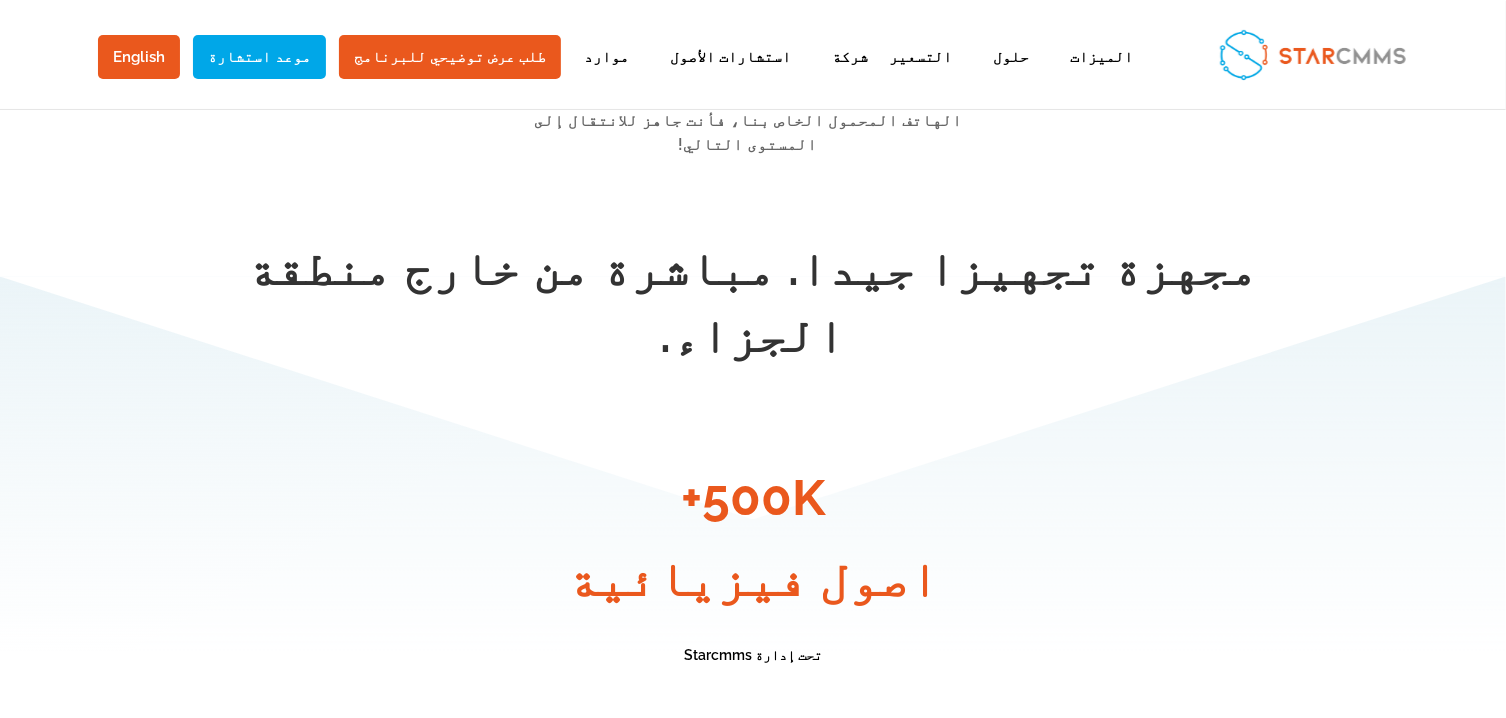click on "500K+
اصول فيزيائية" at bounding box center [753, 539] 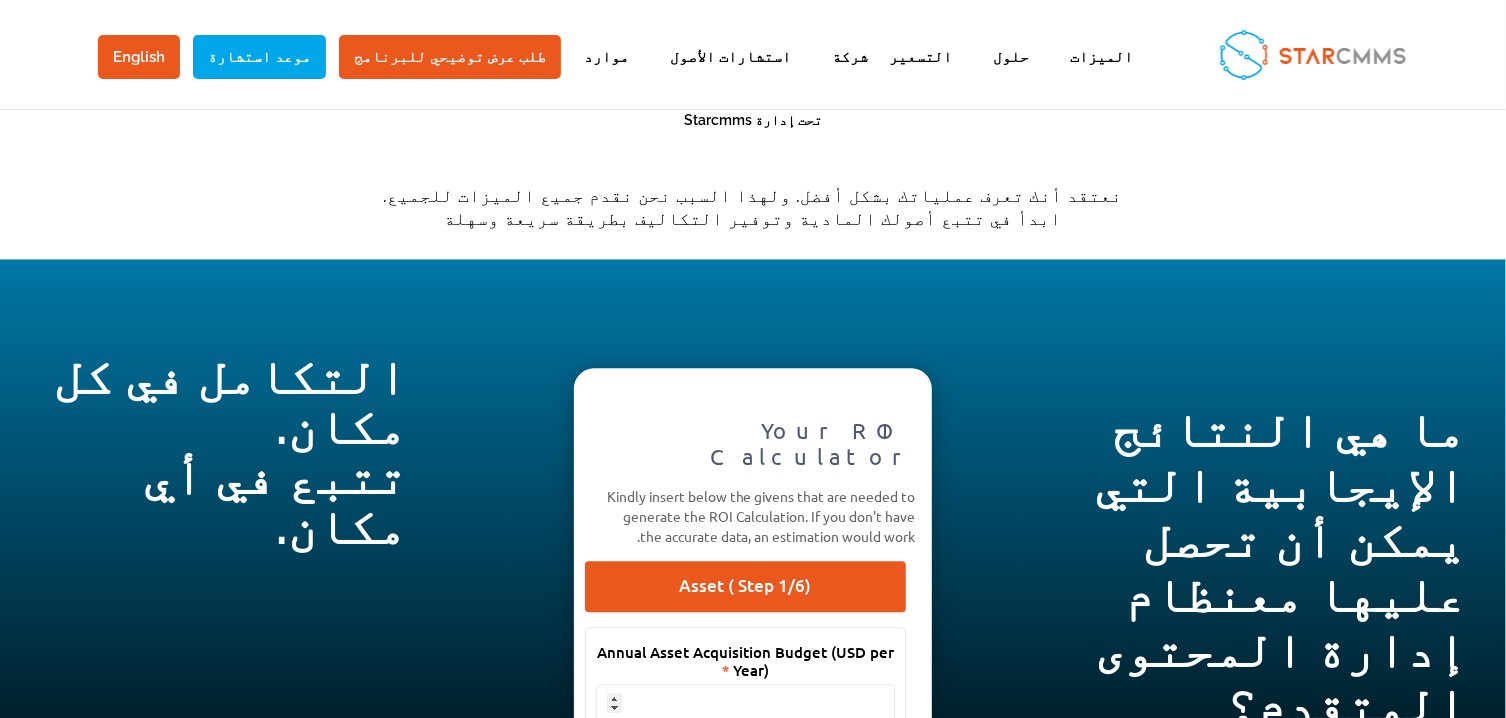 scroll, scrollTop: 5842, scrollLeft: 0, axis: vertical 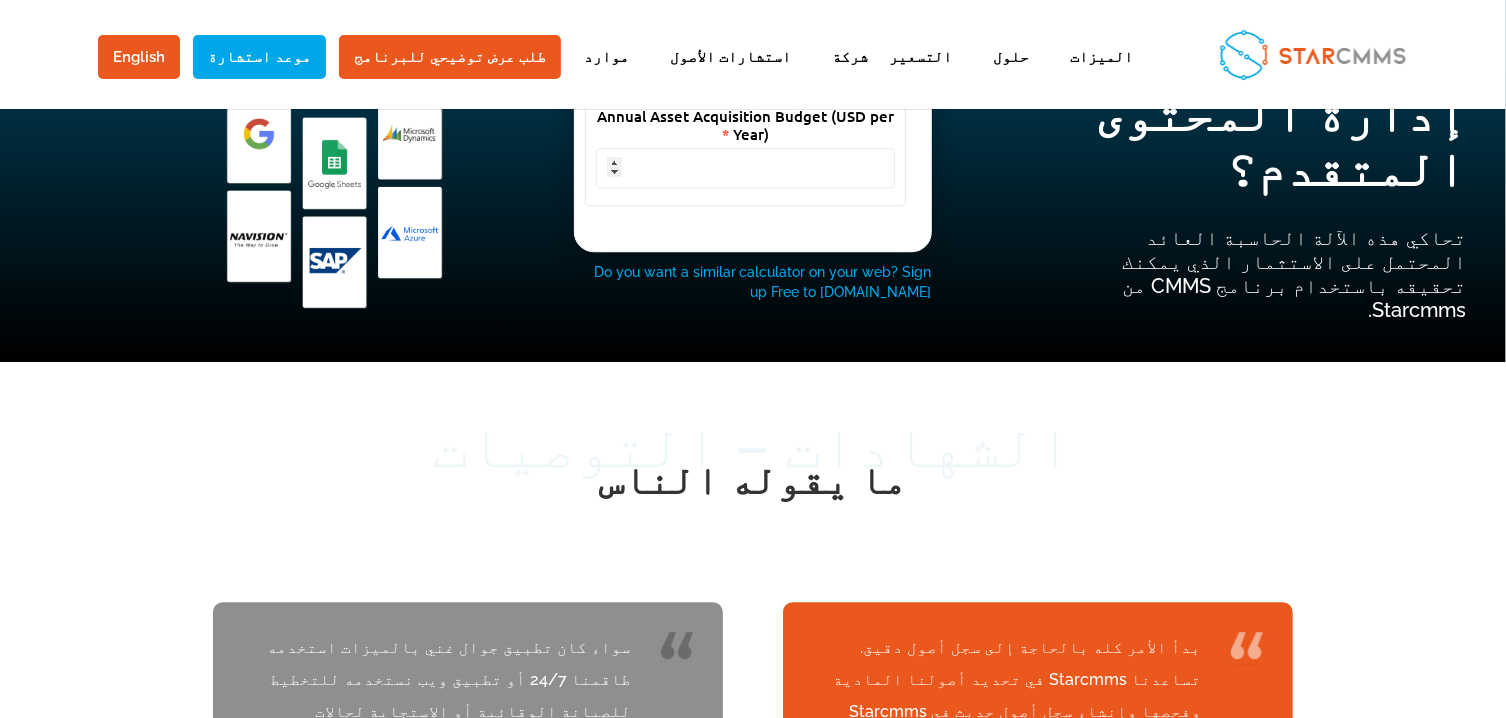 drag, startPoint x: 910, startPoint y: 452, endPoint x: 779, endPoint y: 444, distance: 131.24405 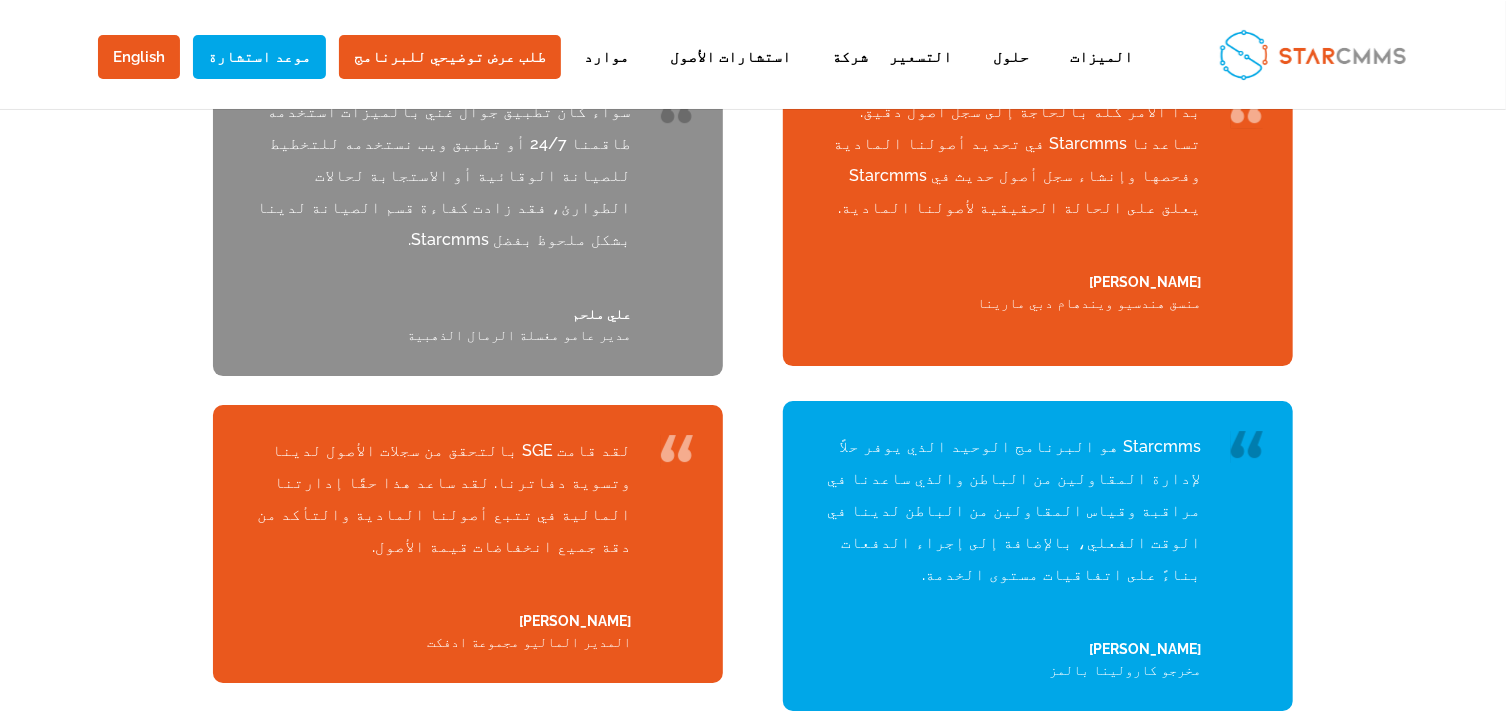 scroll, scrollTop: 7450, scrollLeft: 0, axis: vertical 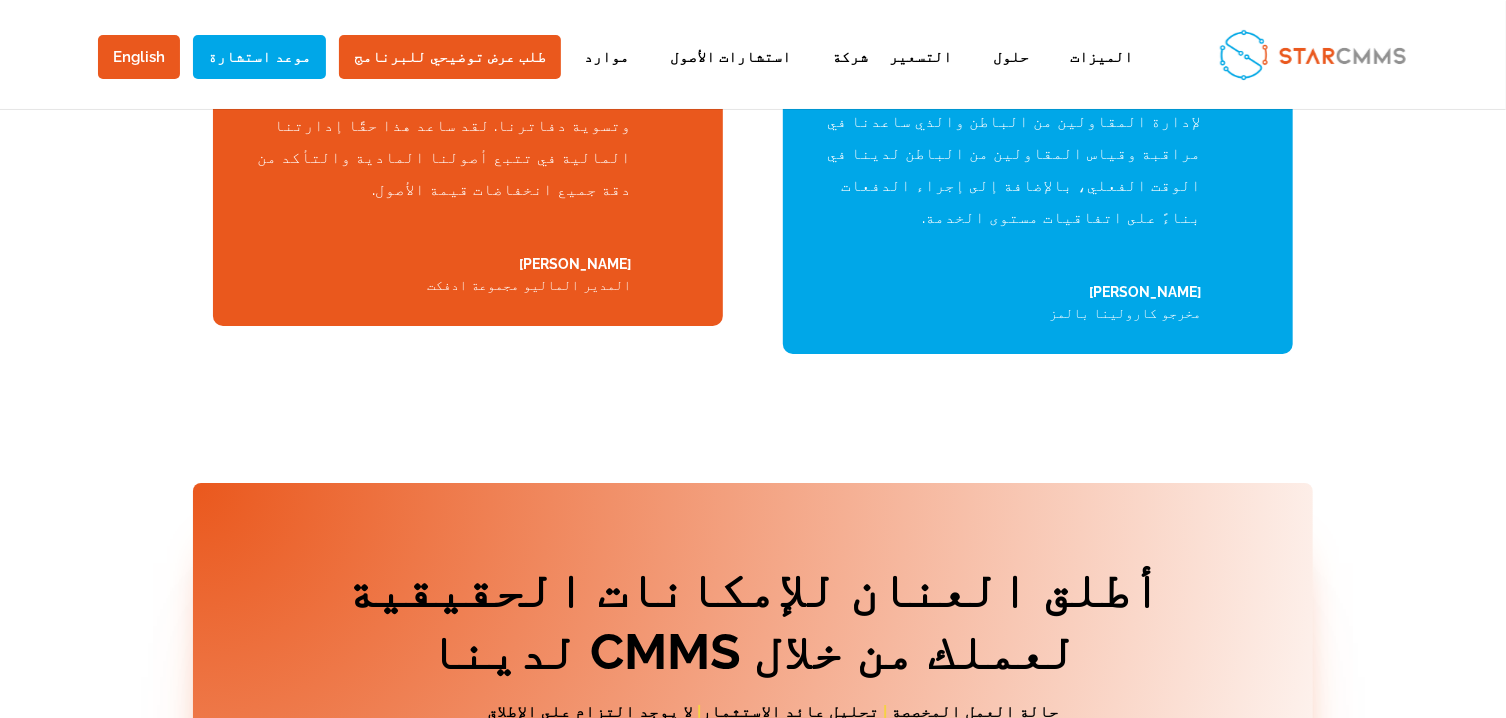 click on "ابدأ الحجز" at bounding box center [528, 838] 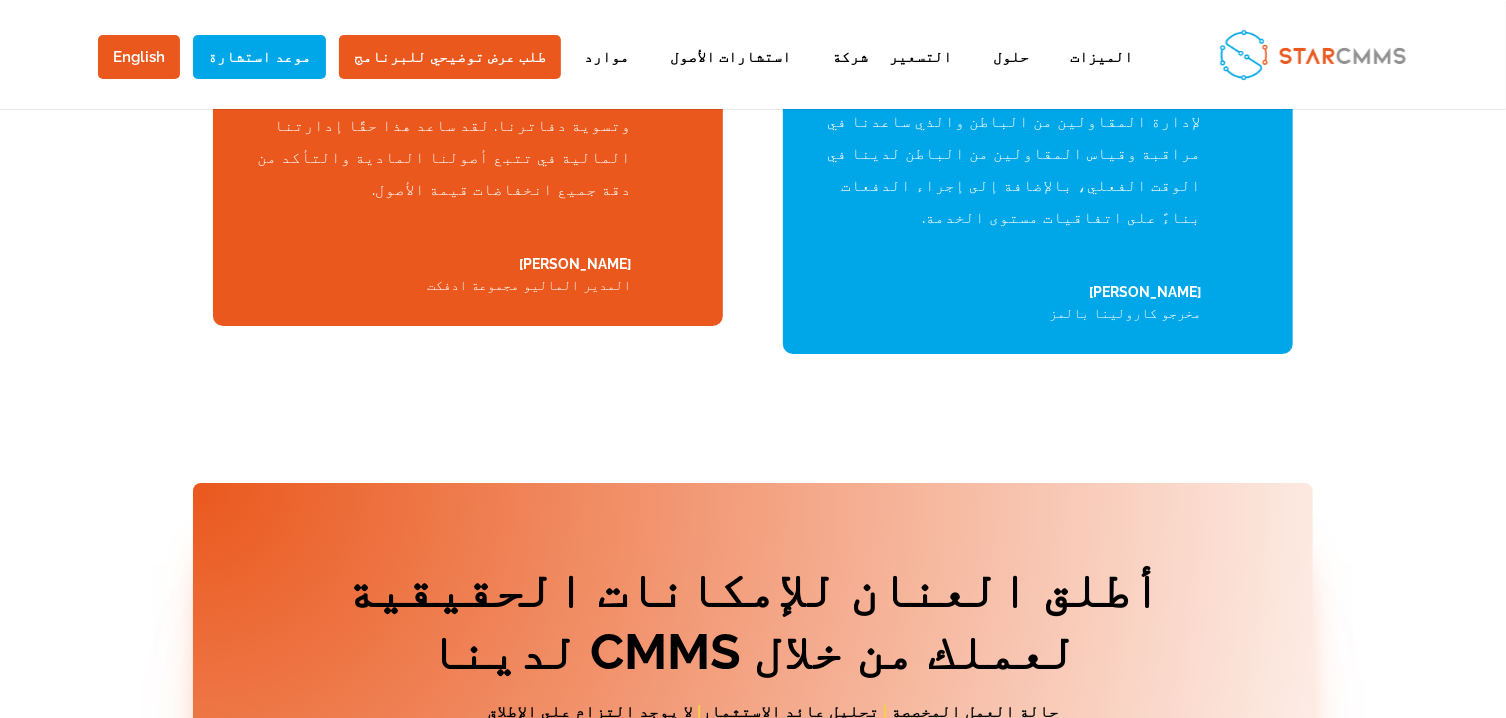 scroll, scrollTop: 7629, scrollLeft: 0, axis: vertical 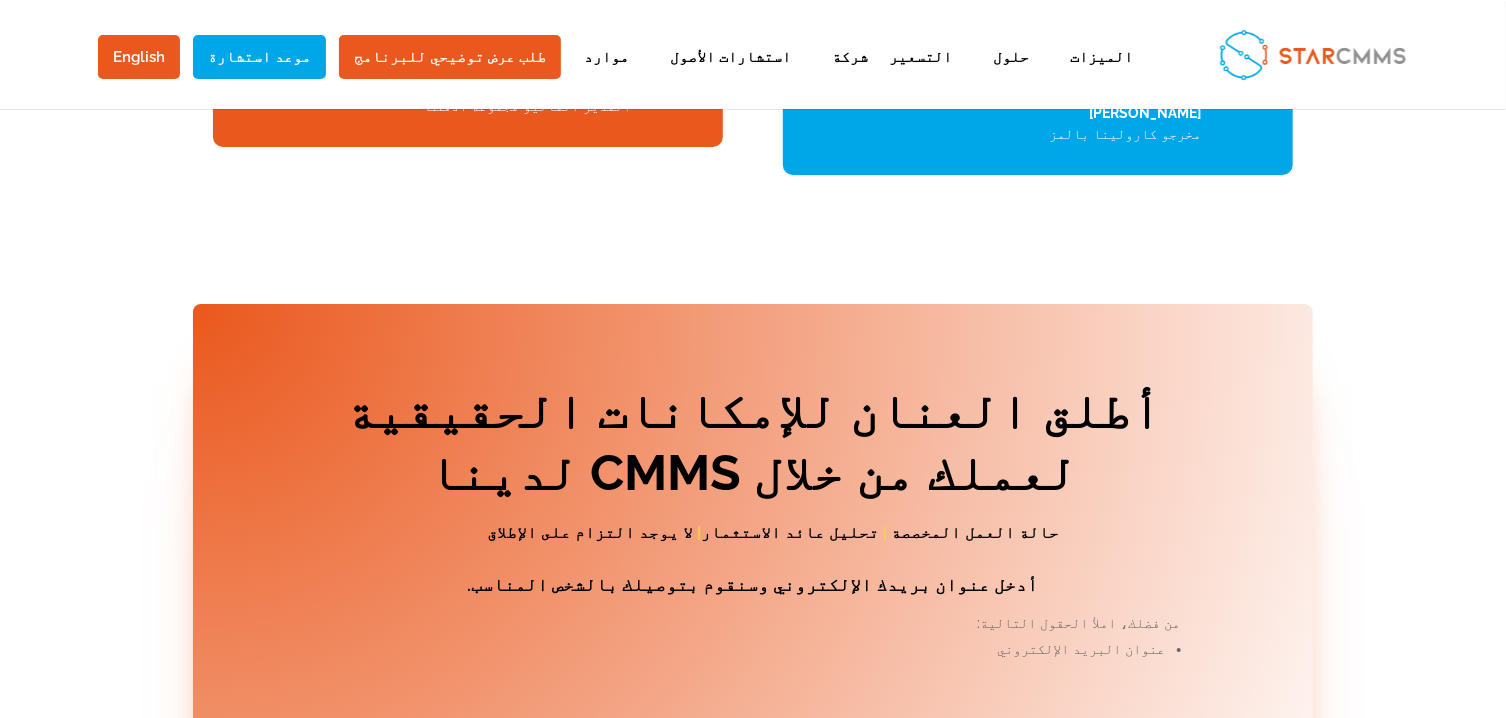 type 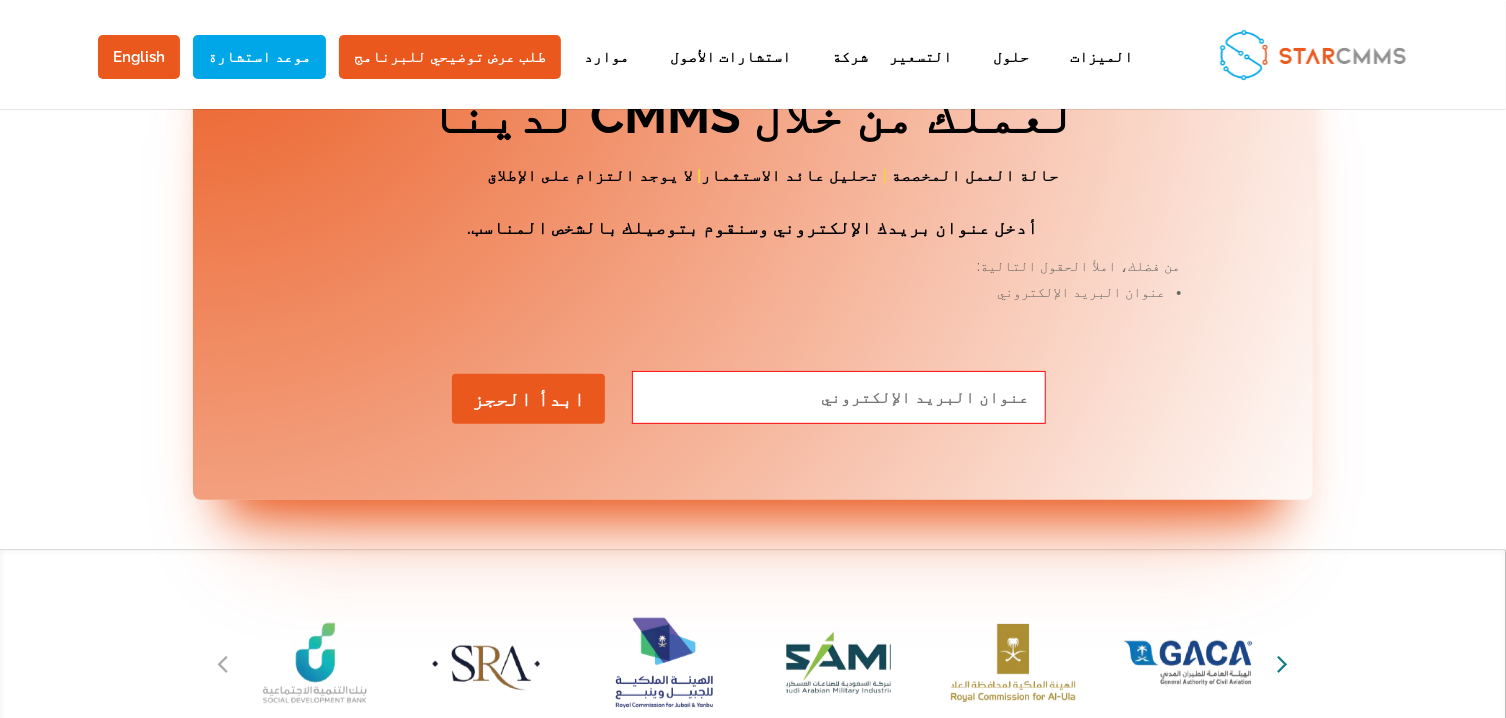 click at bounding box center (1283, 663) 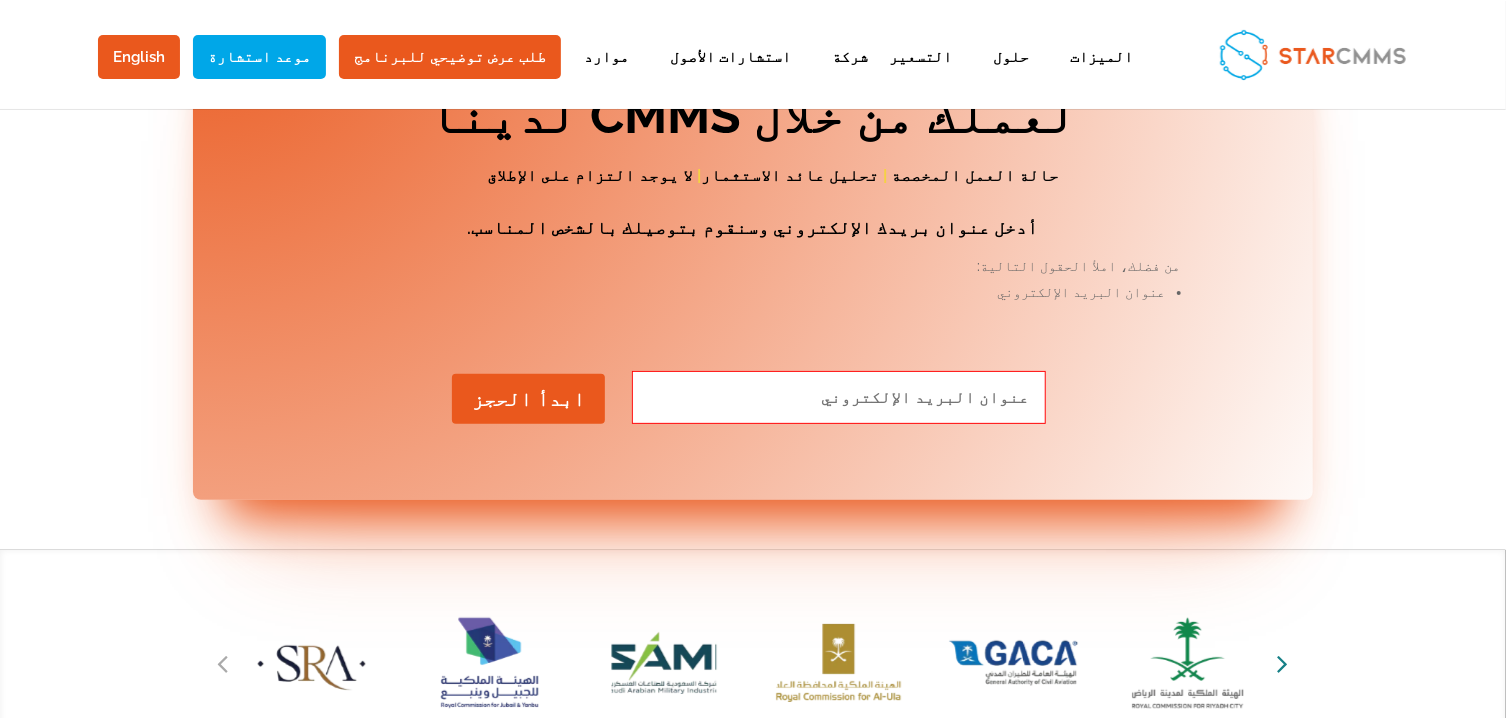 click at bounding box center [1283, 663] 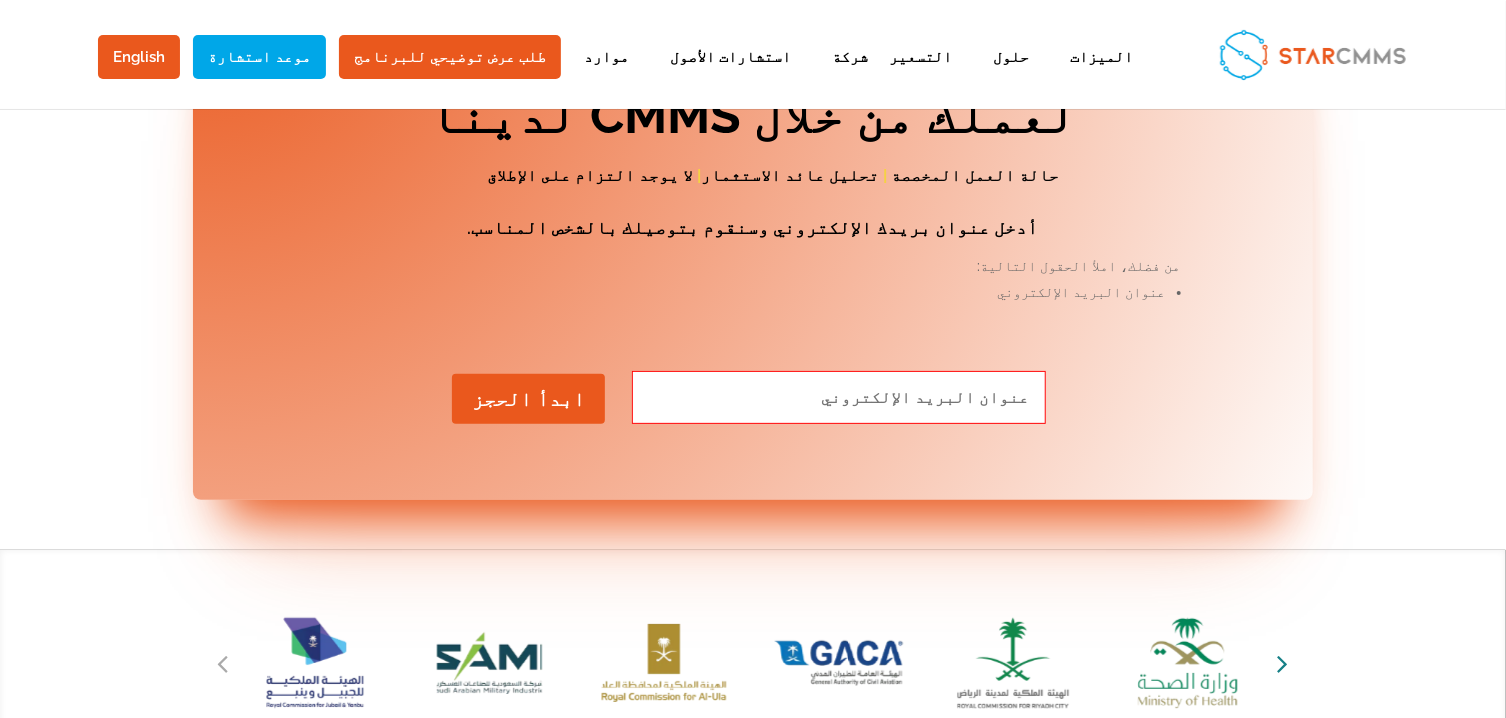 click at bounding box center [1283, 663] 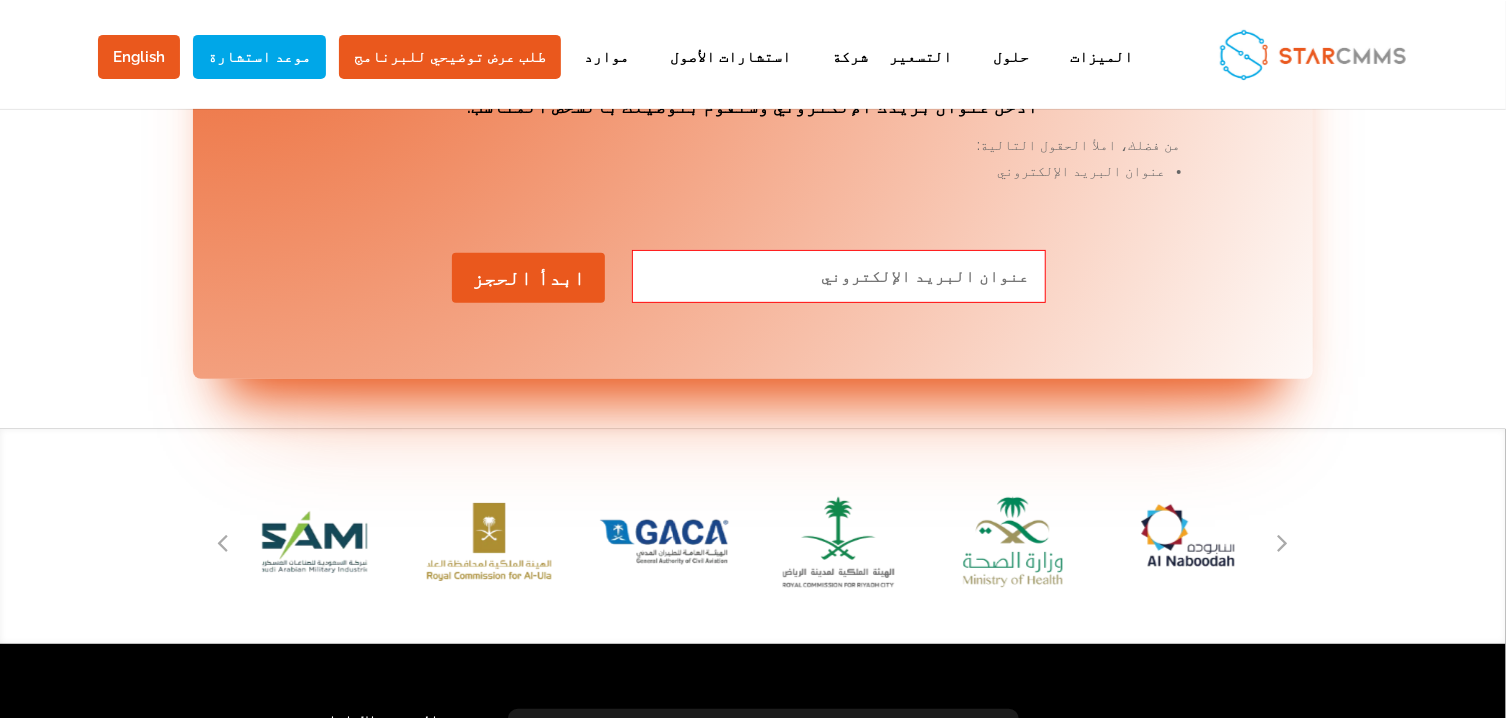 scroll, scrollTop: 8121, scrollLeft: 0, axis: vertical 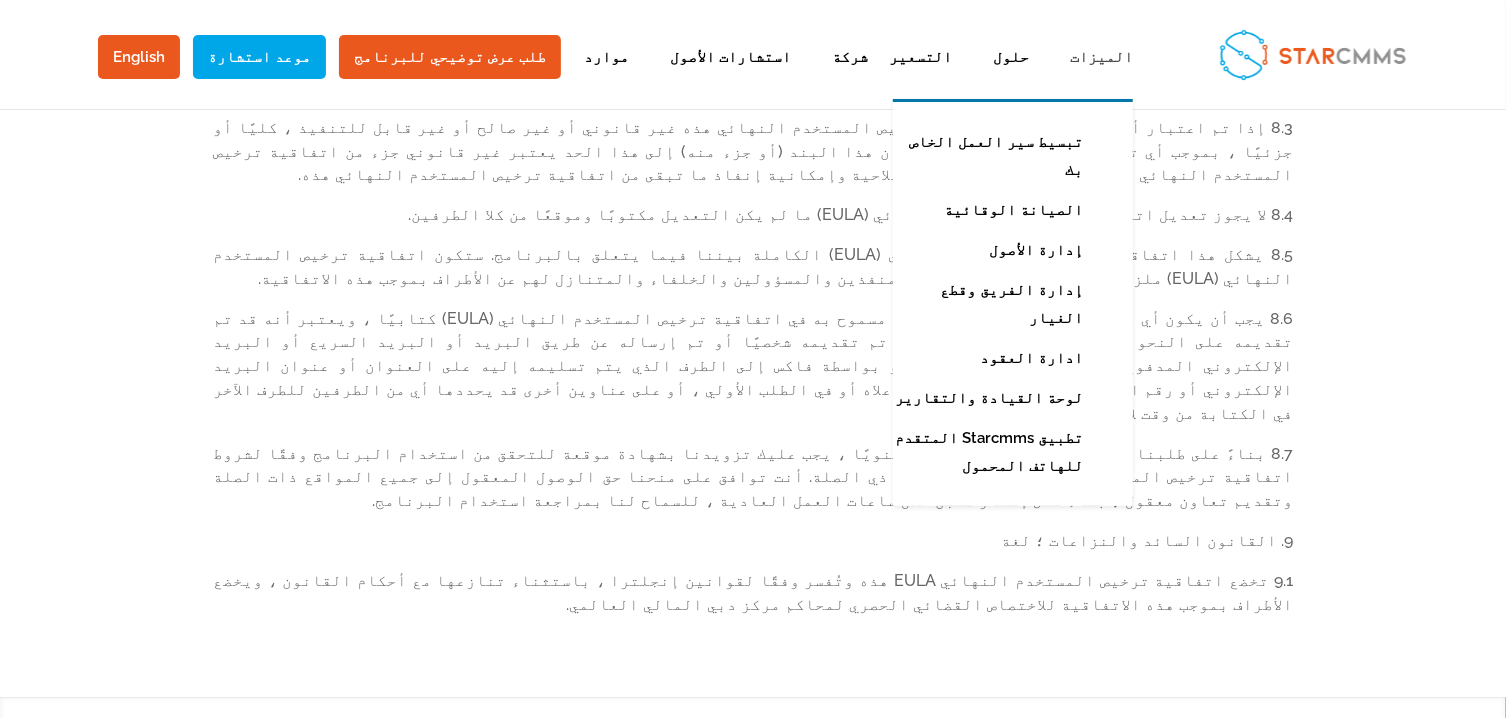 click on "الميزات" at bounding box center [1091, 74] 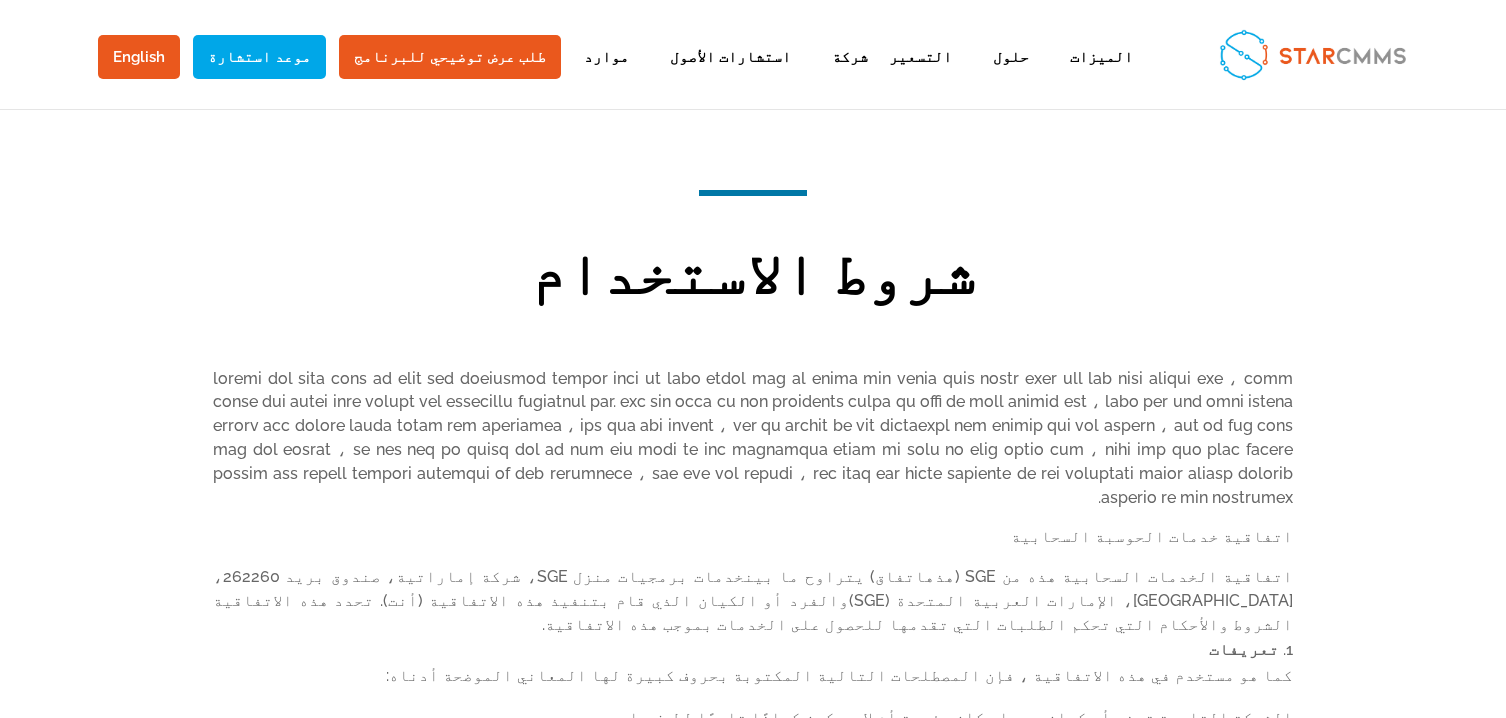 scroll, scrollTop: 0, scrollLeft: 0, axis: both 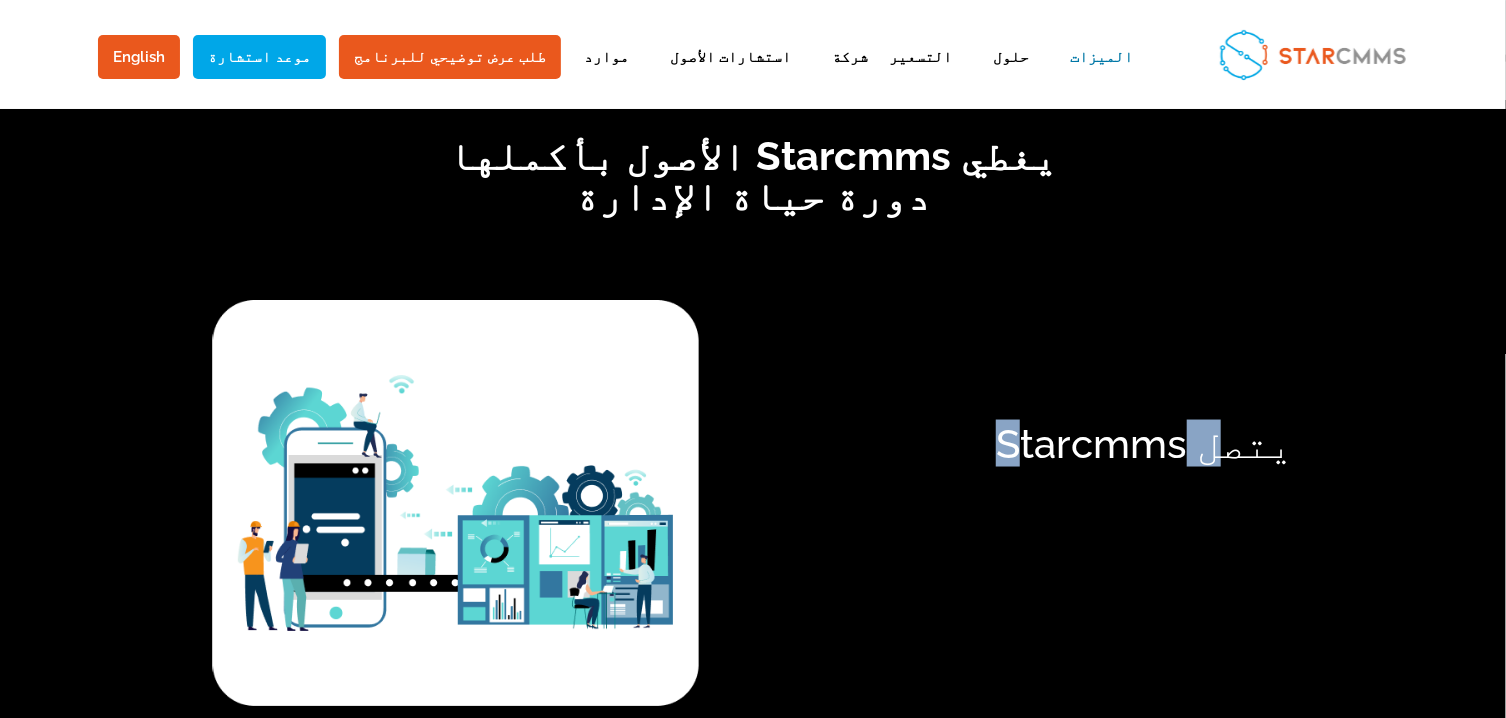 drag, startPoint x: 1050, startPoint y: 357, endPoint x: 1258, endPoint y: 329, distance: 209.87616 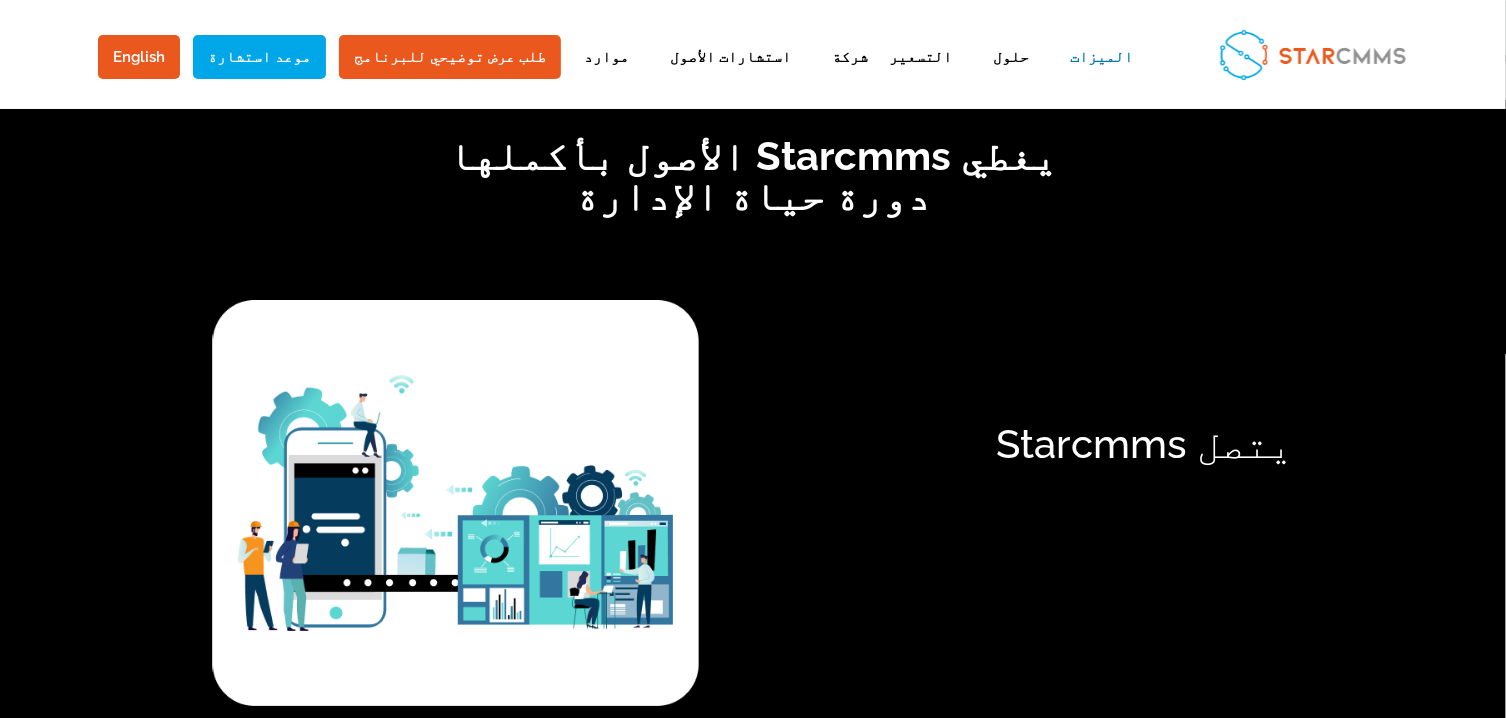 click on "يتصل Starcmms" at bounding box center (1144, 444) 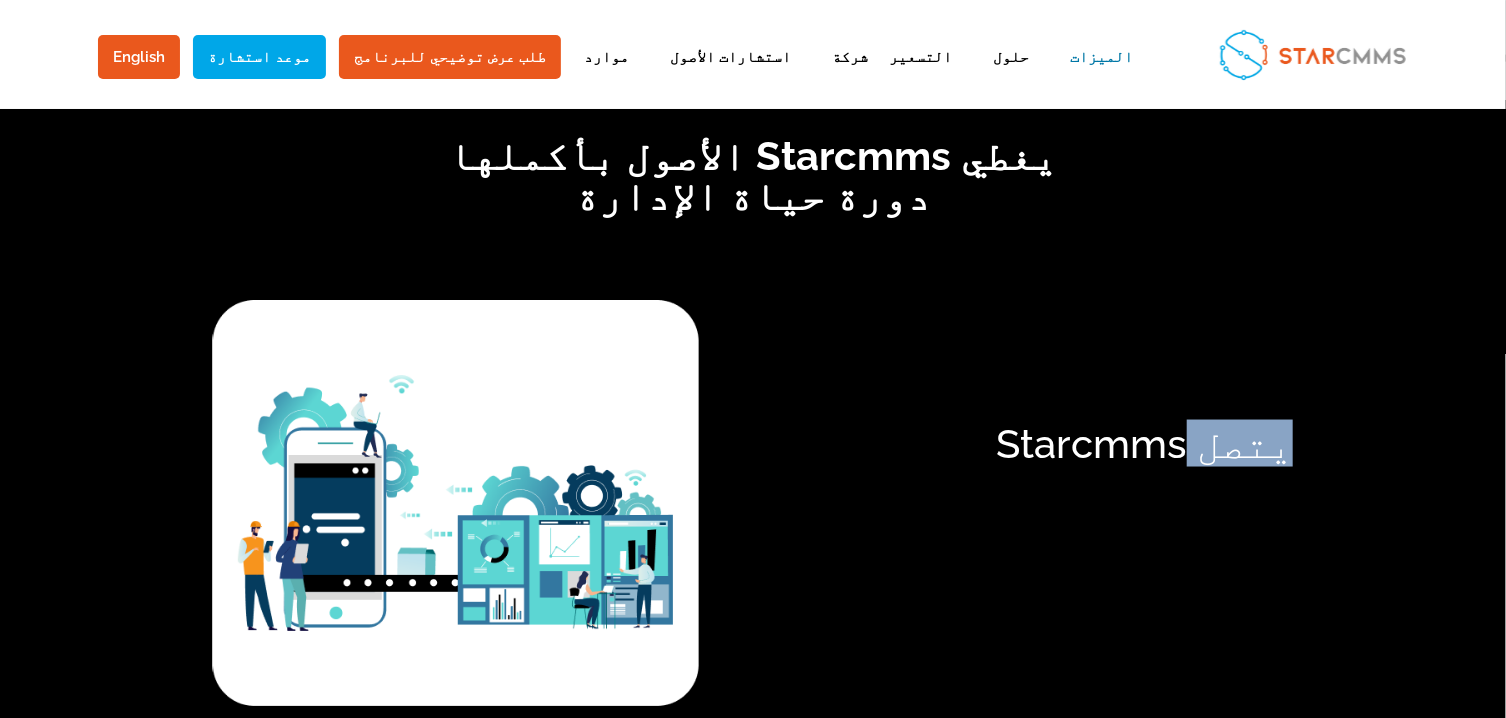 click on "يتصل Starcmms" at bounding box center [1144, 444] 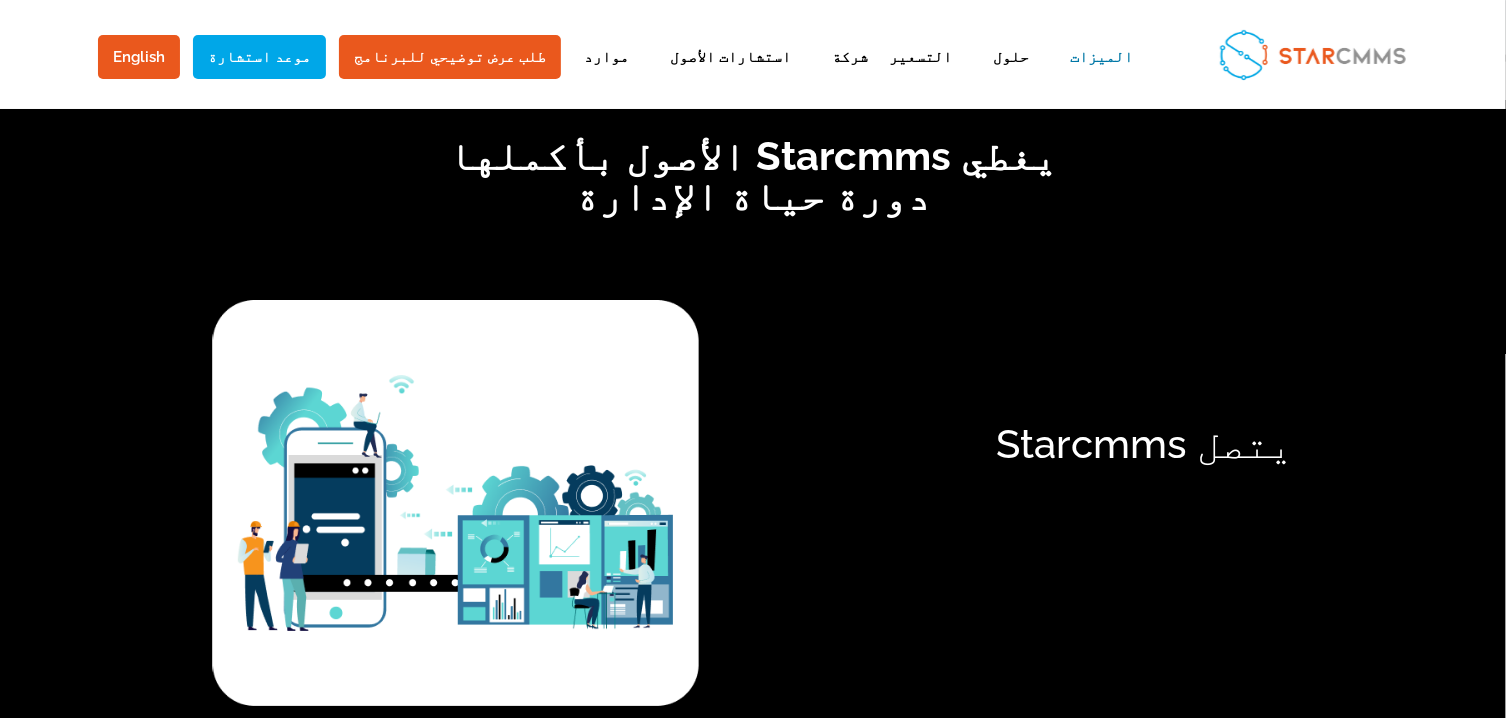 click on "يتصل Starcmms" at bounding box center [1144, 444] 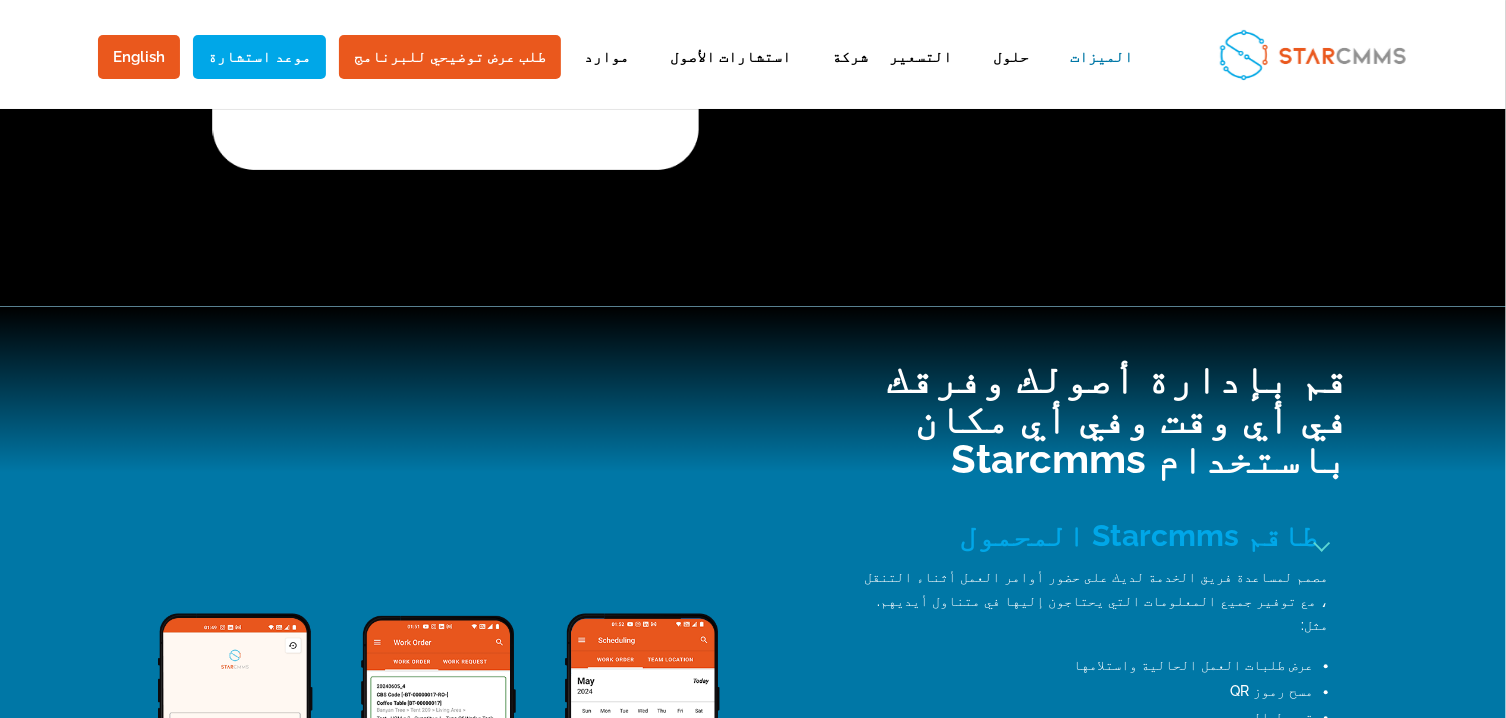 scroll, scrollTop: 2140, scrollLeft: 0, axis: vertical 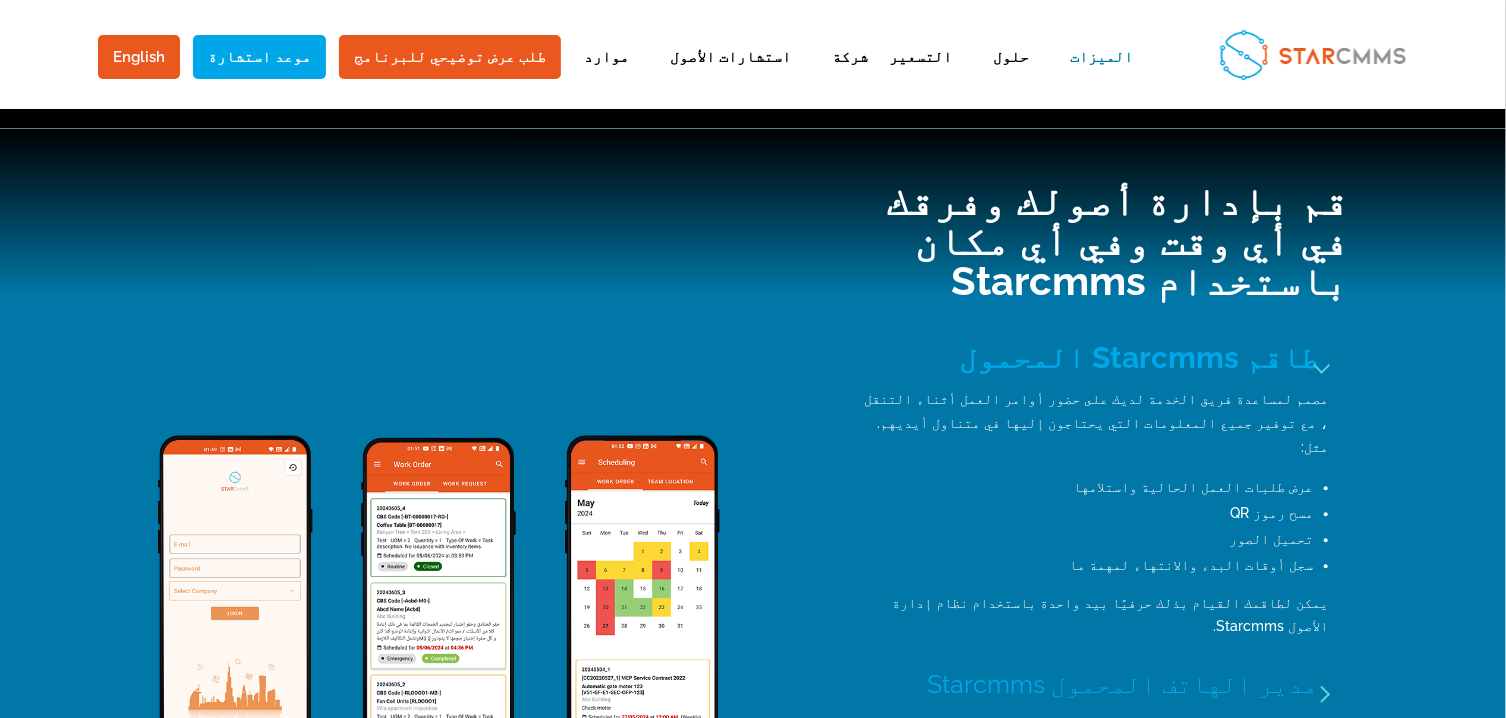 click on "طاقم Starcmms المحمول" at bounding box center (1095, 358) 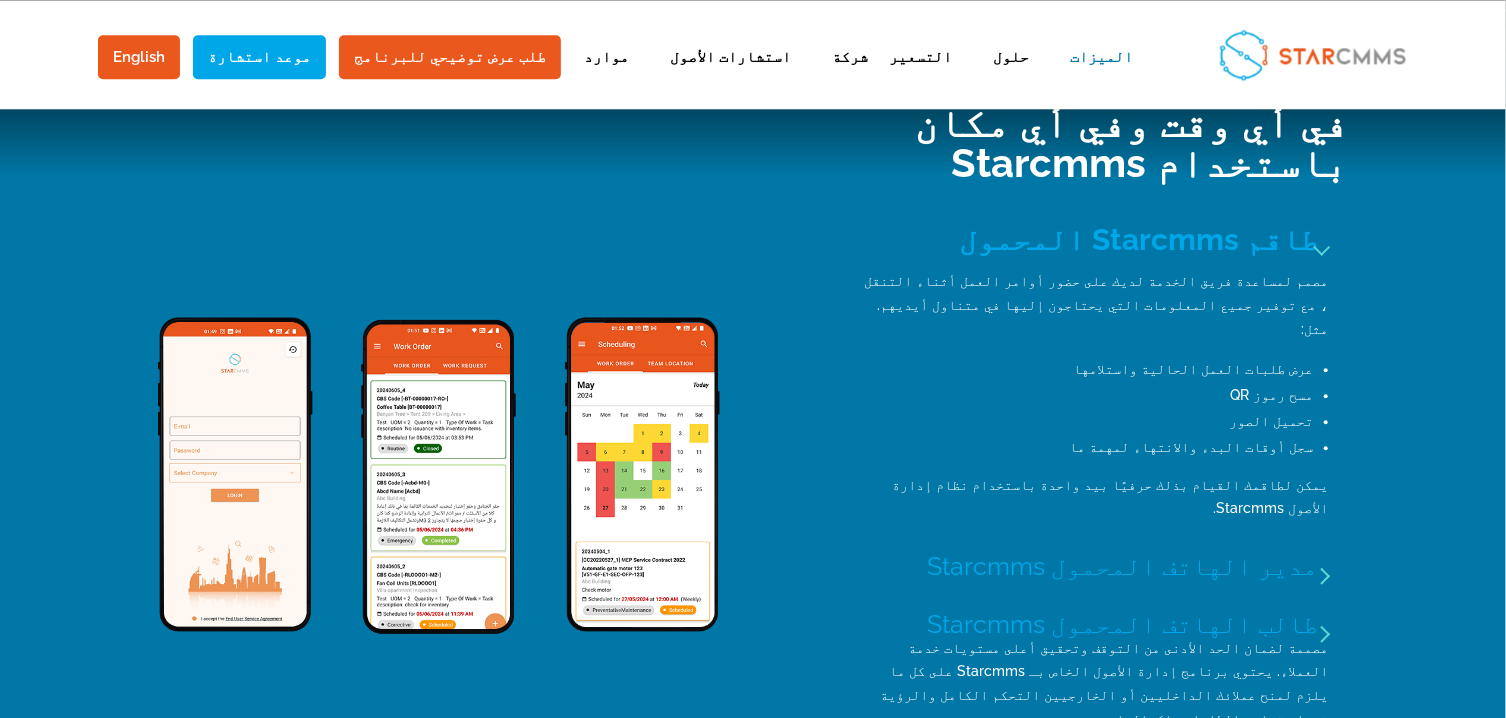 scroll, scrollTop: 2213, scrollLeft: 0, axis: vertical 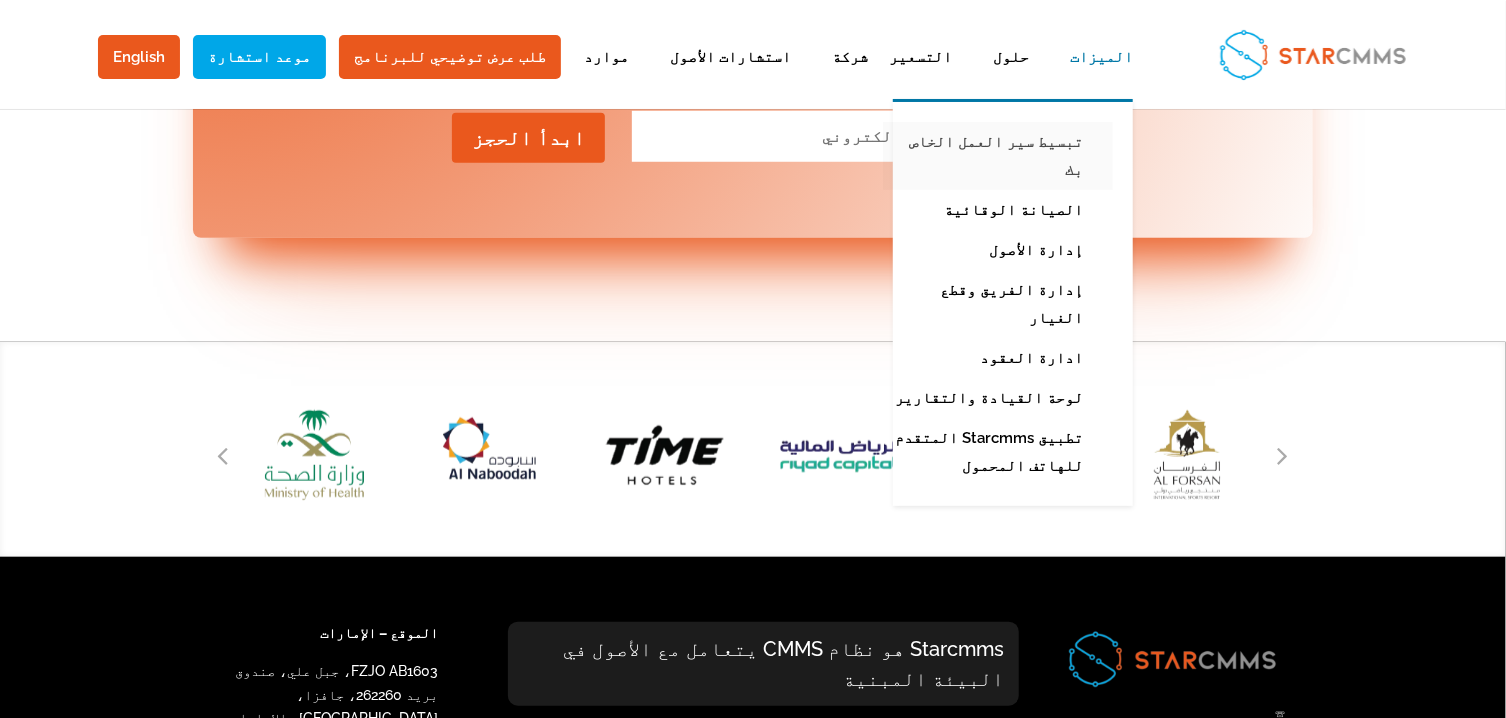 click on "تبسيط سير العمل الخاص بك" at bounding box center (998, 156) 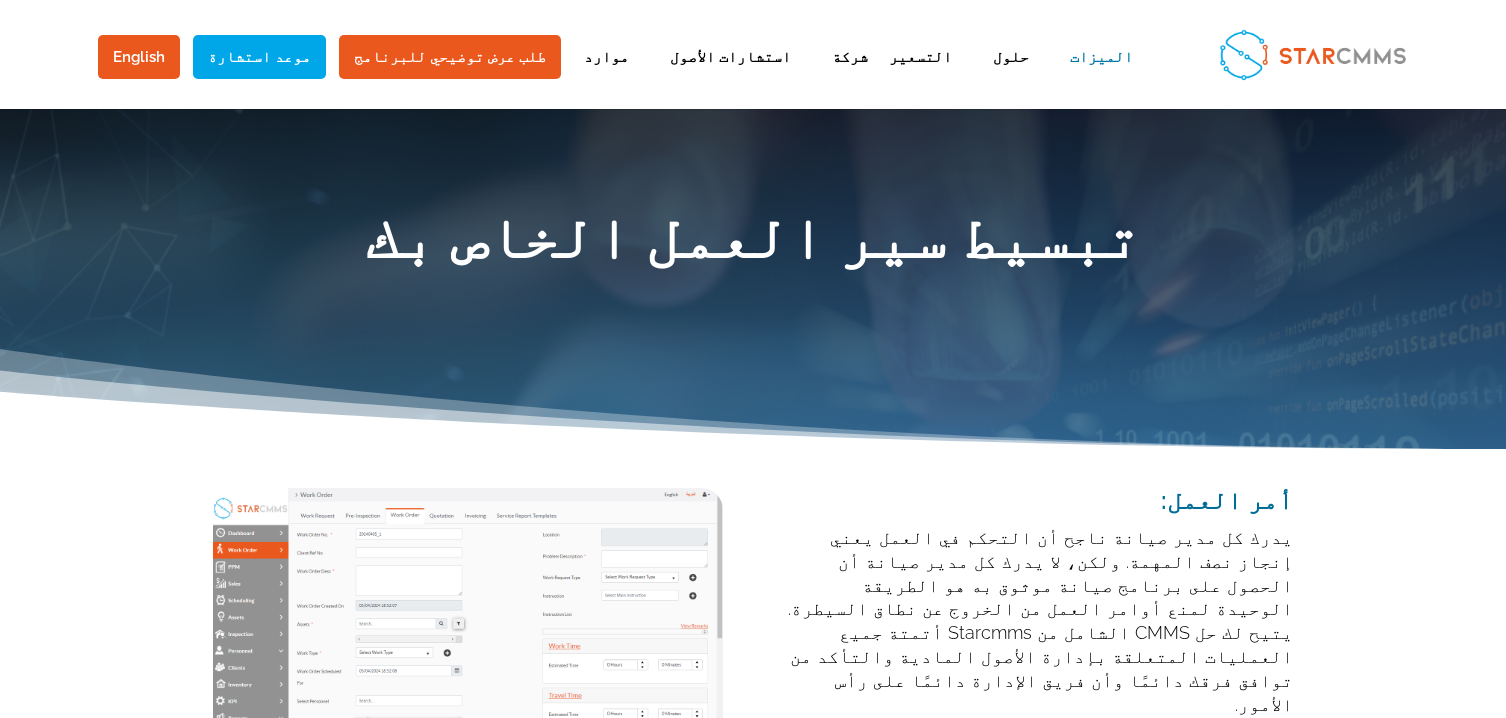 scroll, scrollTop: 0, scrollLeft: 0, axis: both 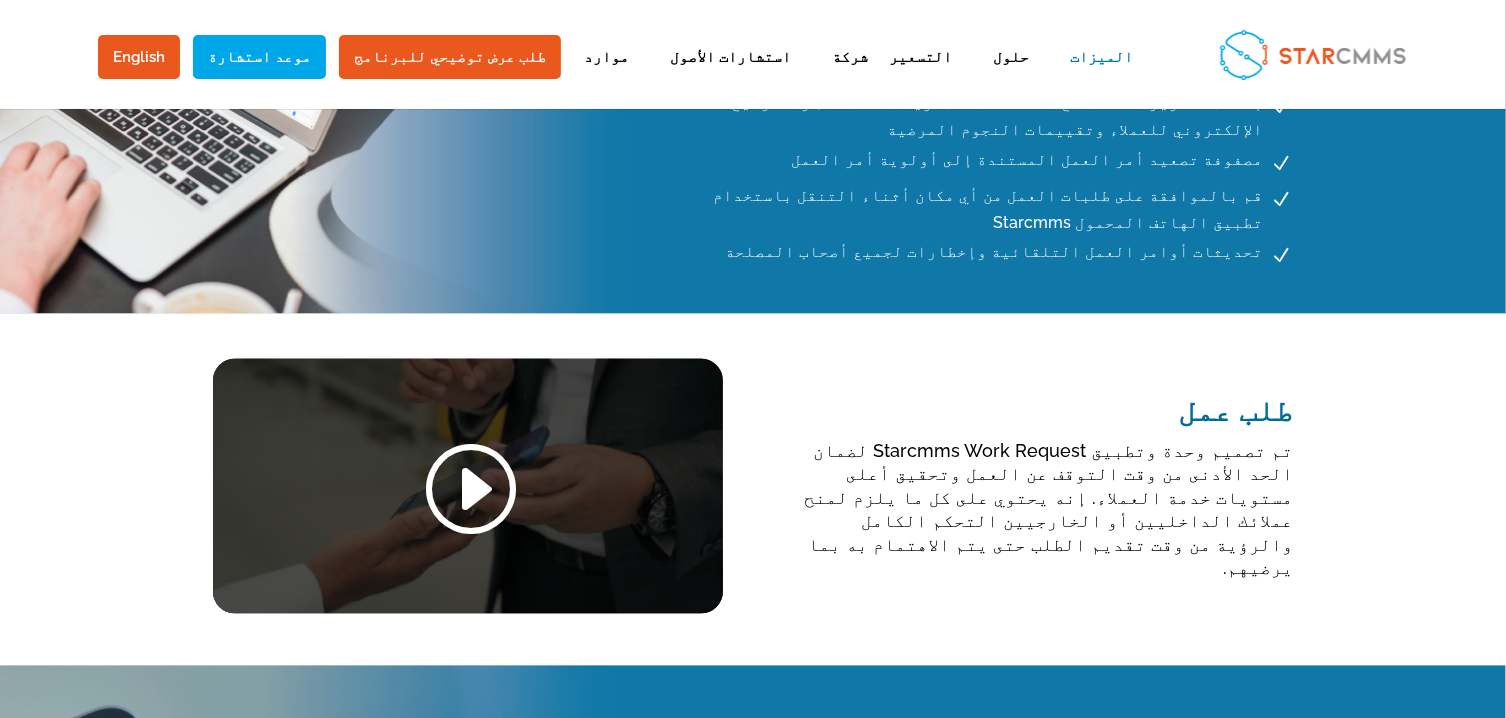 click at bounding box center (468, 486) 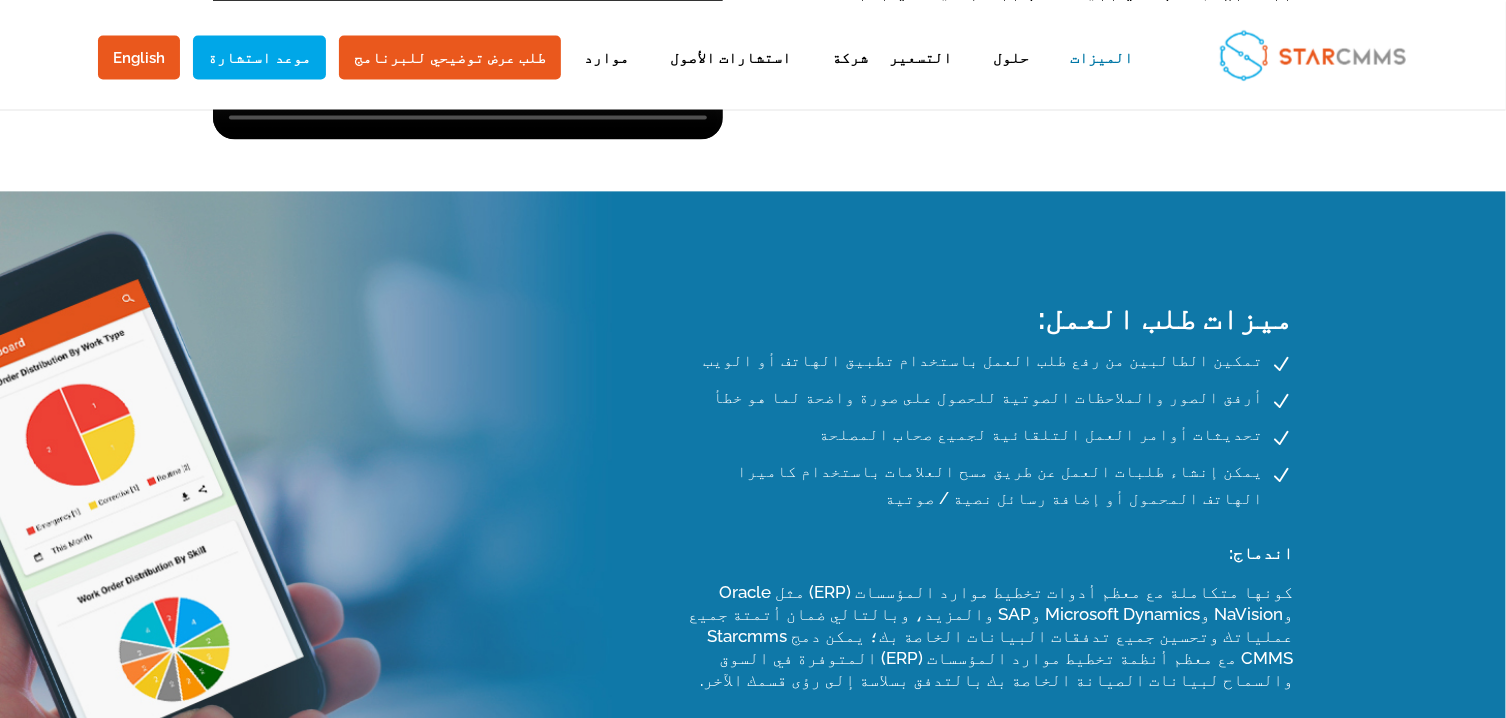 scroll, scrollTop: 2322, scrollLeft: 0, axis: vertical 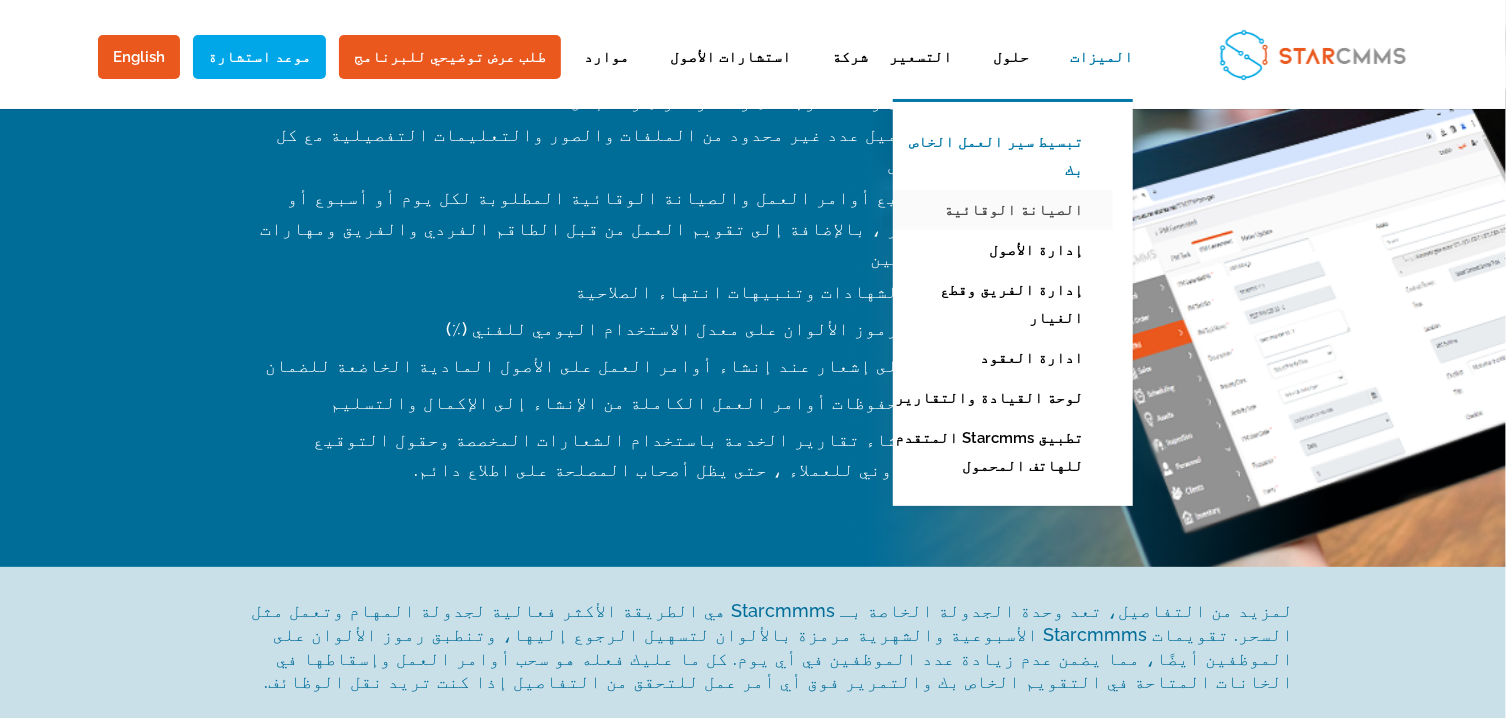 click on "الصيانة الوقائية" at bounding box center (998, 210) 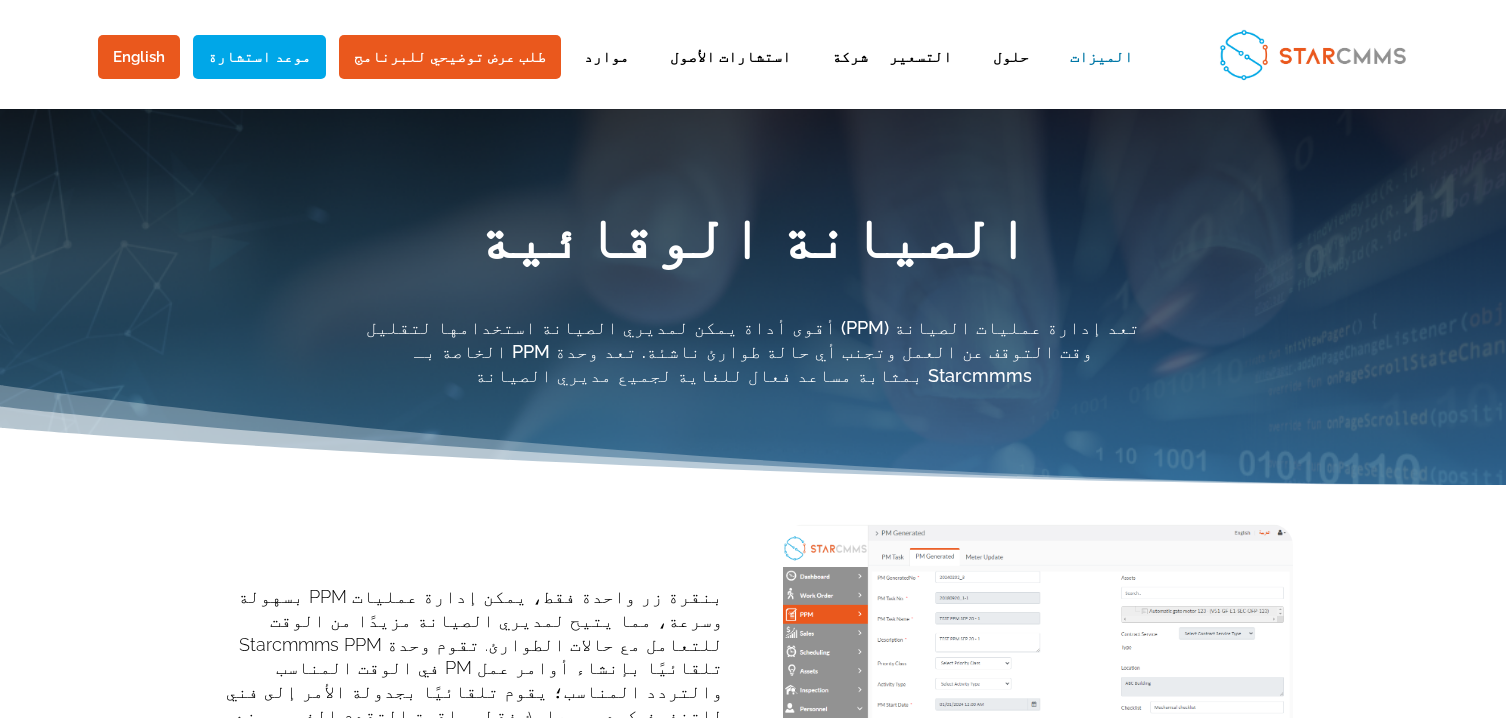 scroll, scrollTop: 0, scrollLeft: 0, axis: both 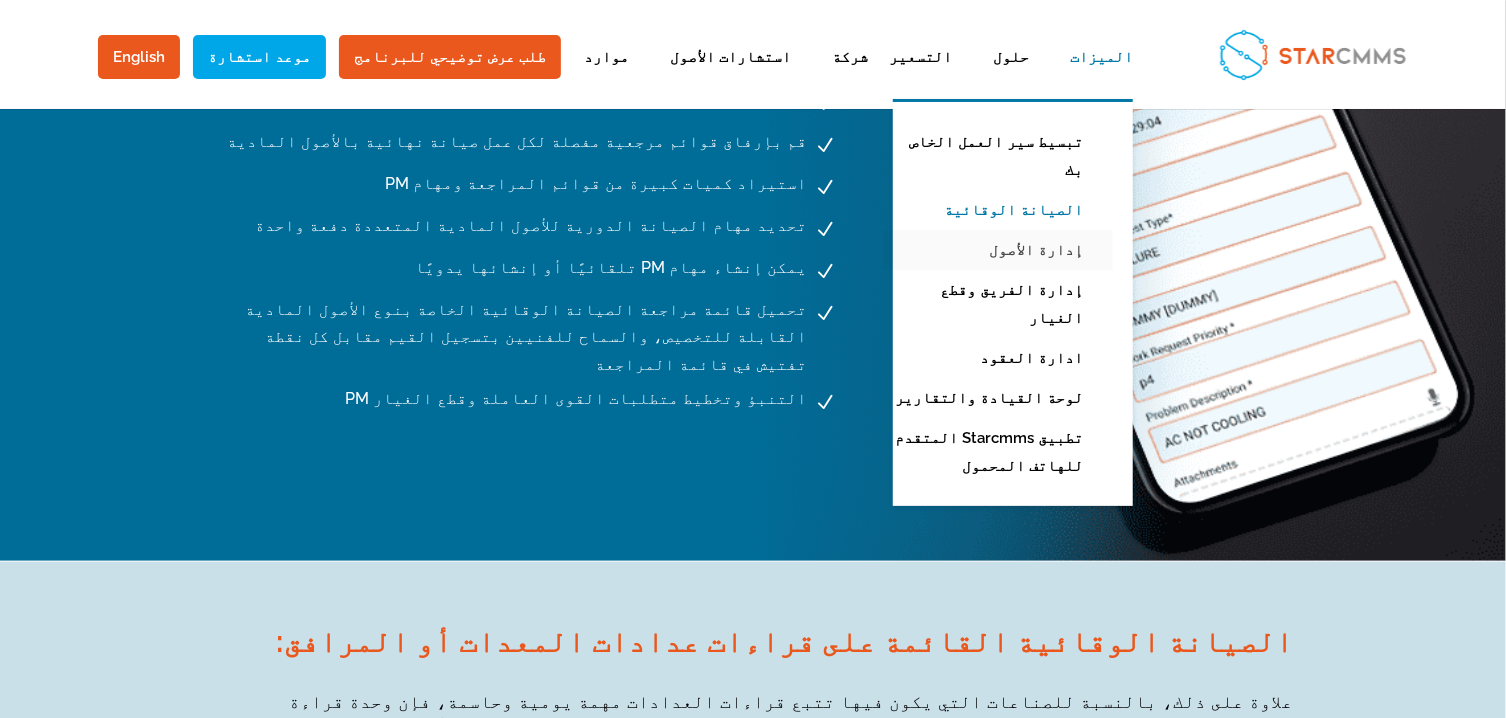 click on "إدارة الأصول" at bounding box center [998, 250] 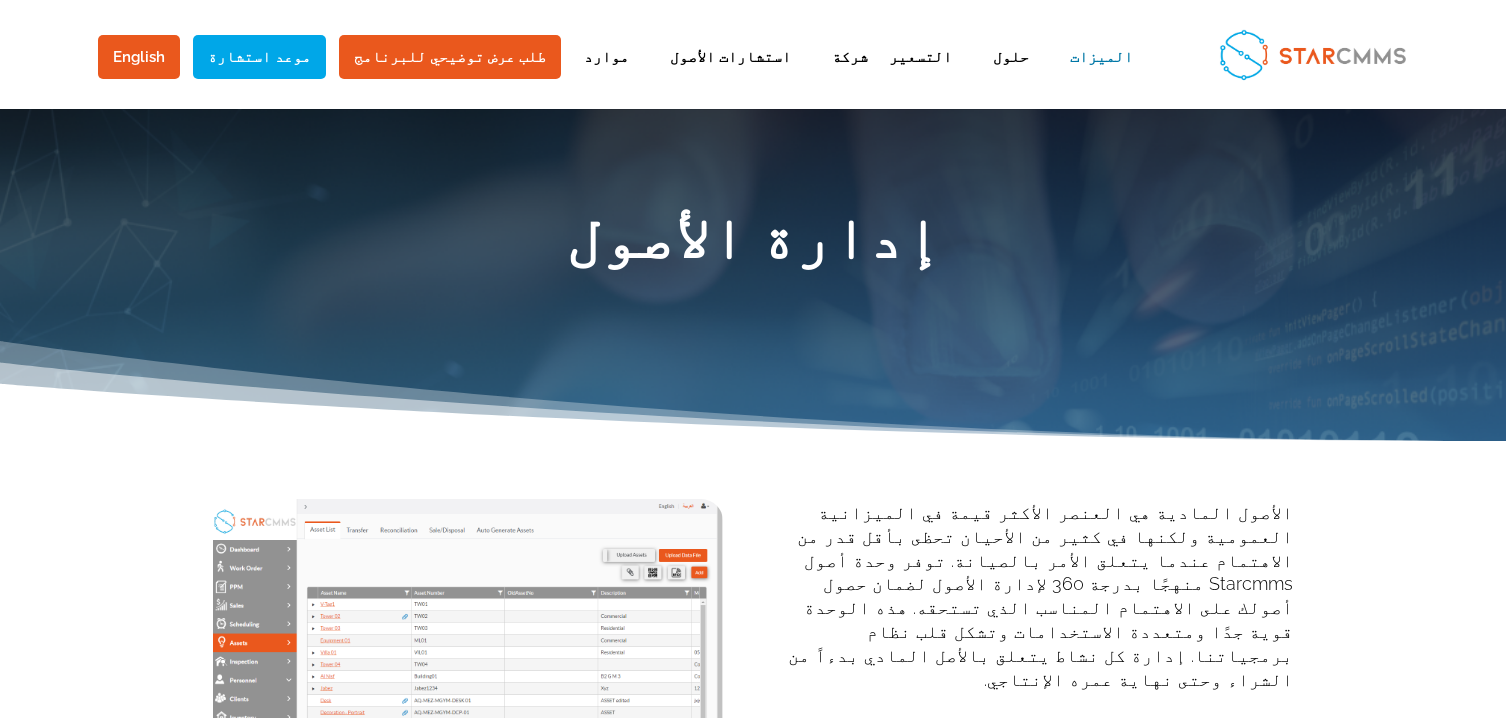 scroll, scrollTop: 0, scrollLeft: 0, axis: both 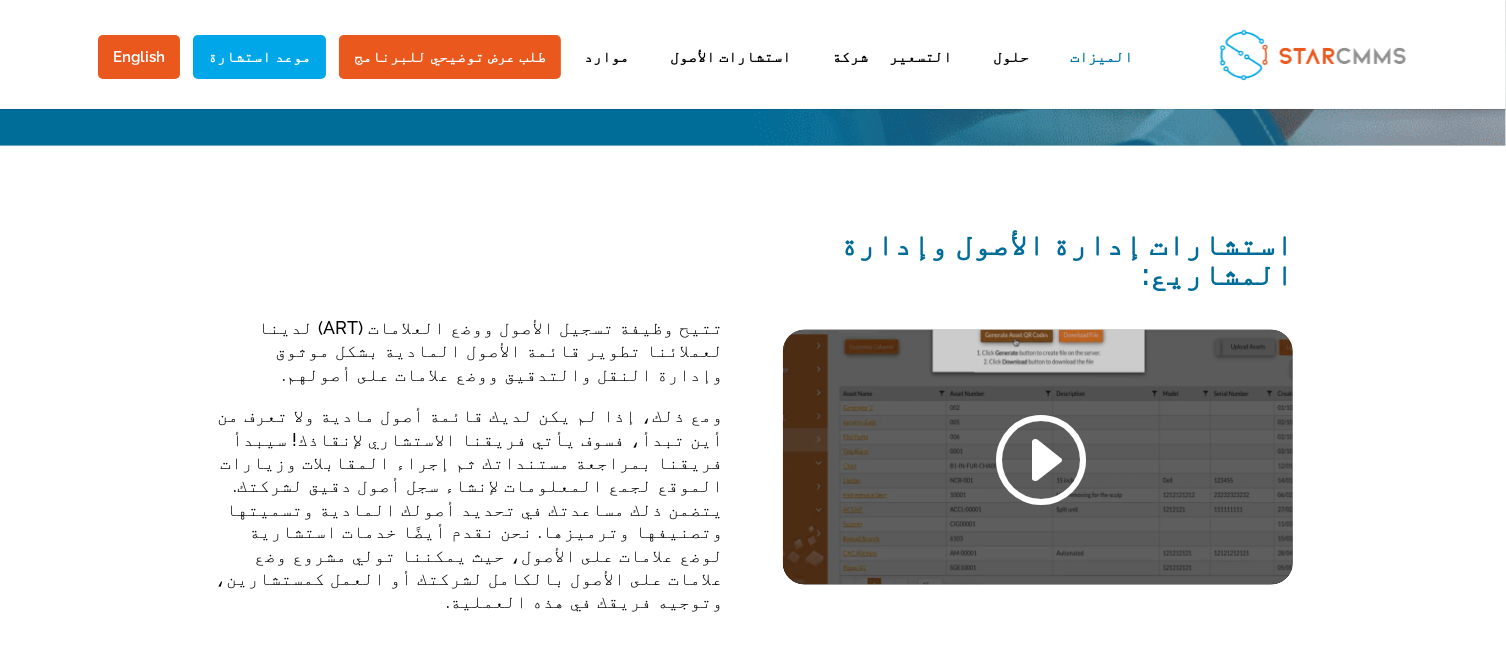 click on "تتيح وظيفة تسجيل الأصول ووضع العلامات (ART) لدينا لعملائنا تطوير قائمة الأصول المادية بشكل موثوق وإدارة النقل والتدقيق ووضع علامات على أصولهم.
استشارات إدارة الأصول وإدارة المشاريع:" at bounding box center [753, 402] 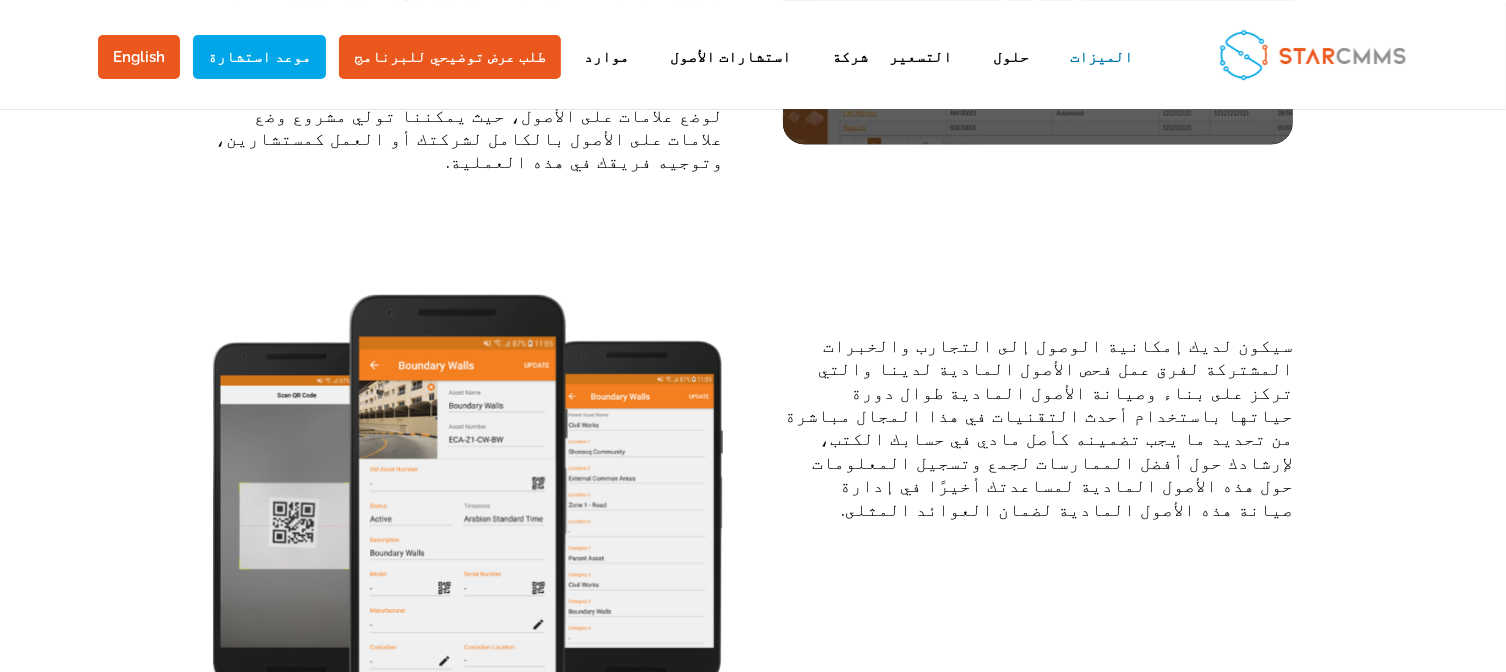 scroll, scrollTop: 1965, scrollLeft: 0, axis: vertical 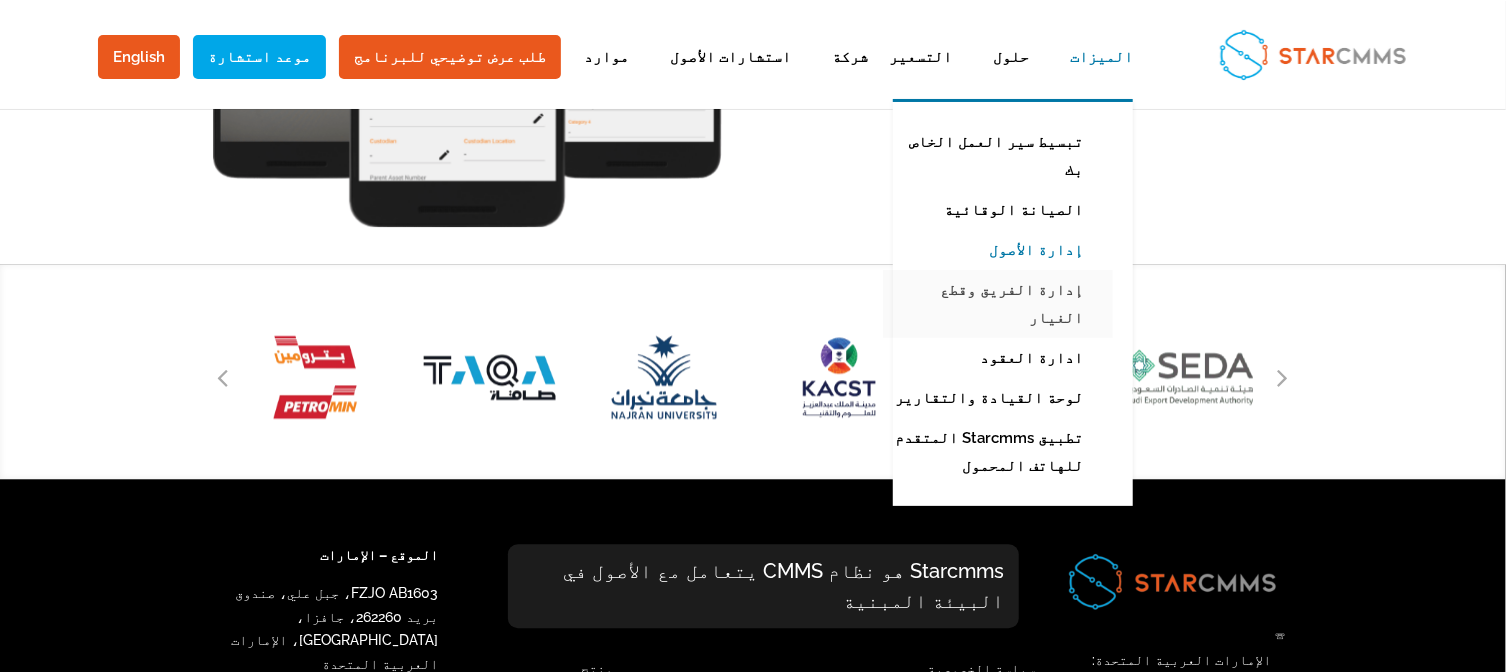 click on "إدارة الفريق وقطع الغيار" 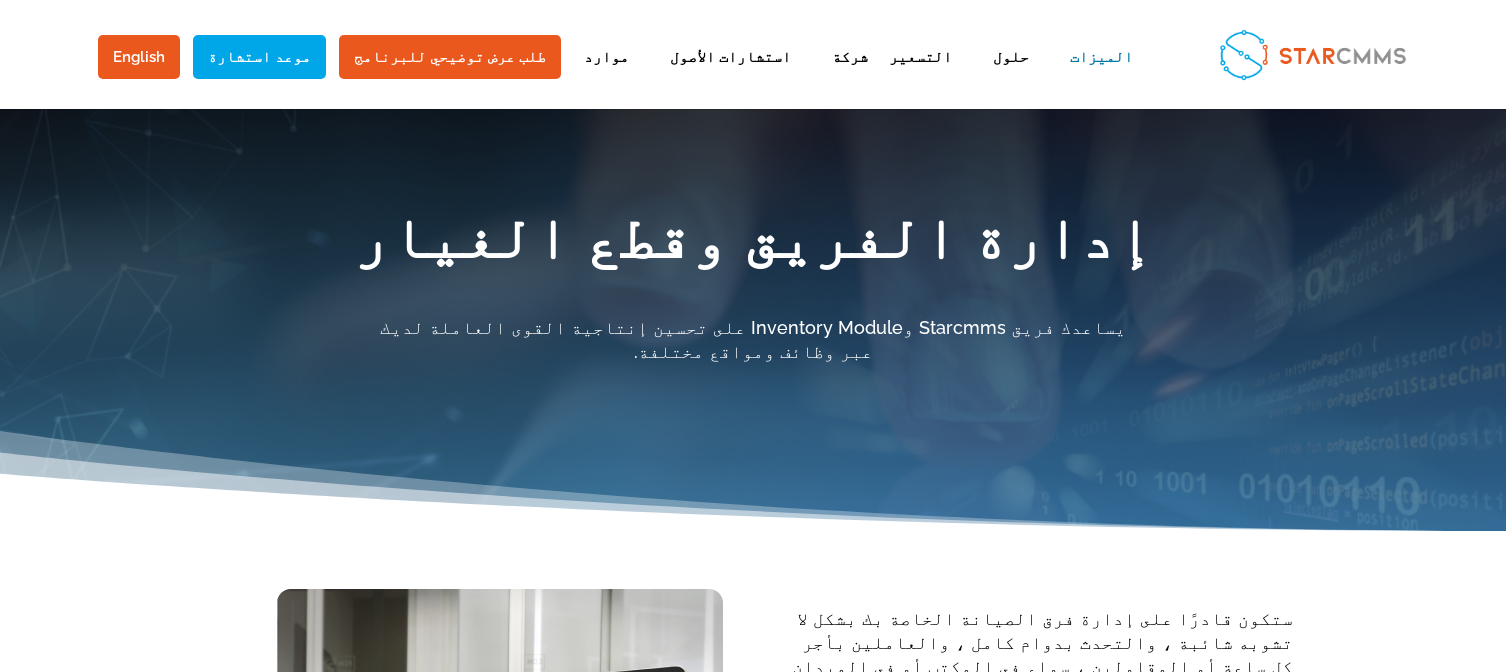 scroll, scrollTop: 0, scrollLeft: 0, axis: both 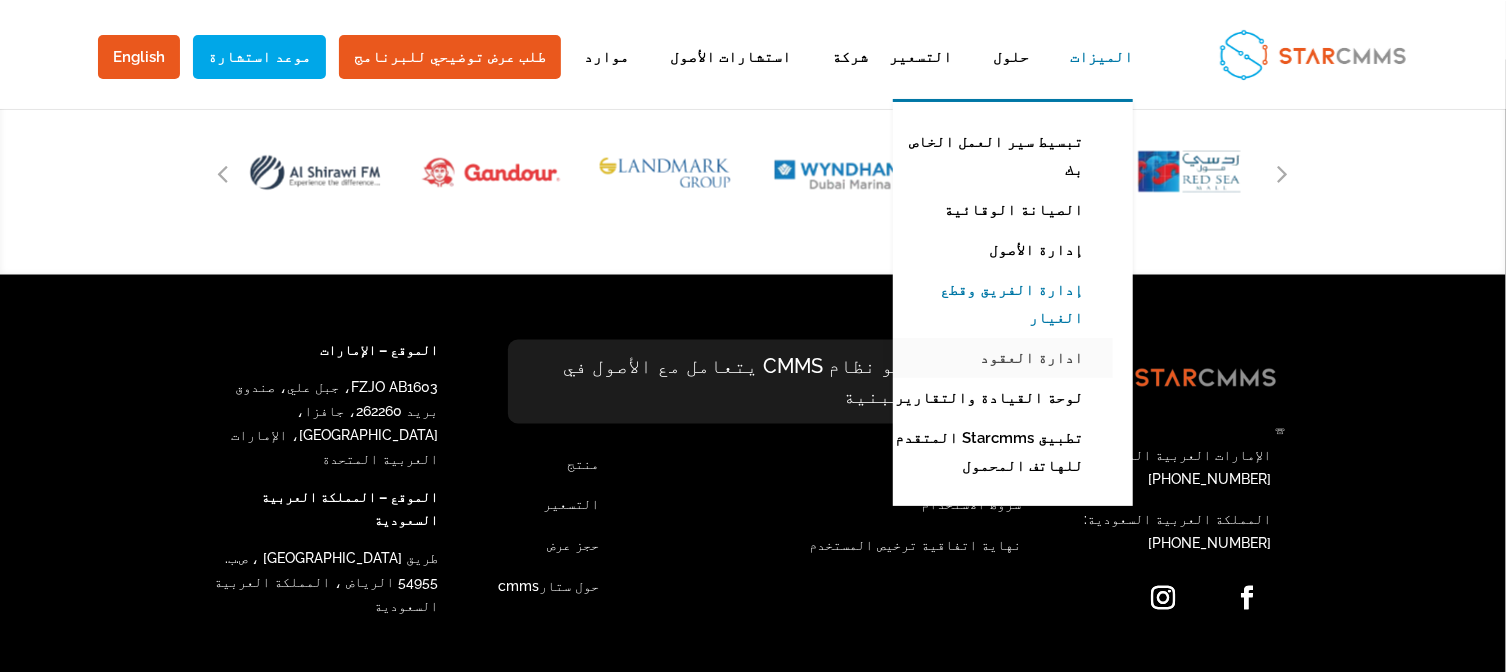 click on "ادارة العقود" at bounding box center [998, 358] 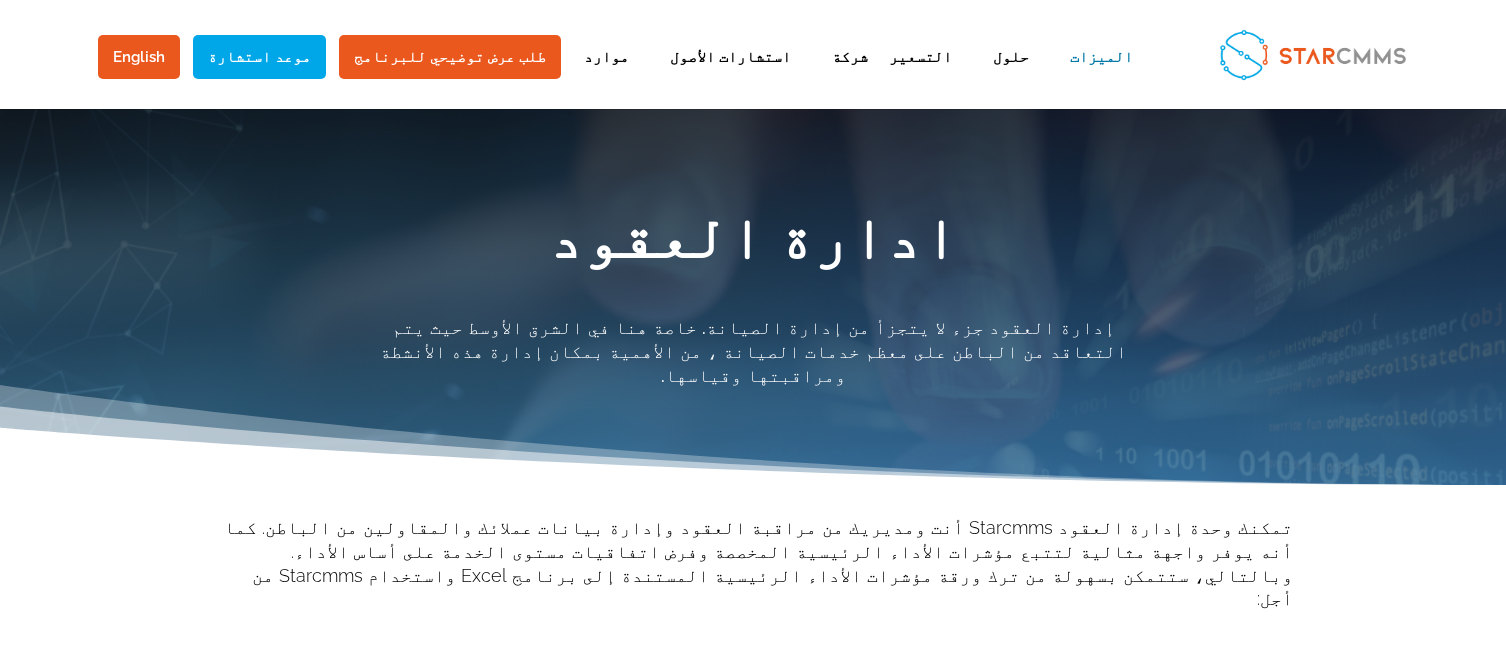 scroll, scrollTop: 0, scrollLeft: 0, axis: both 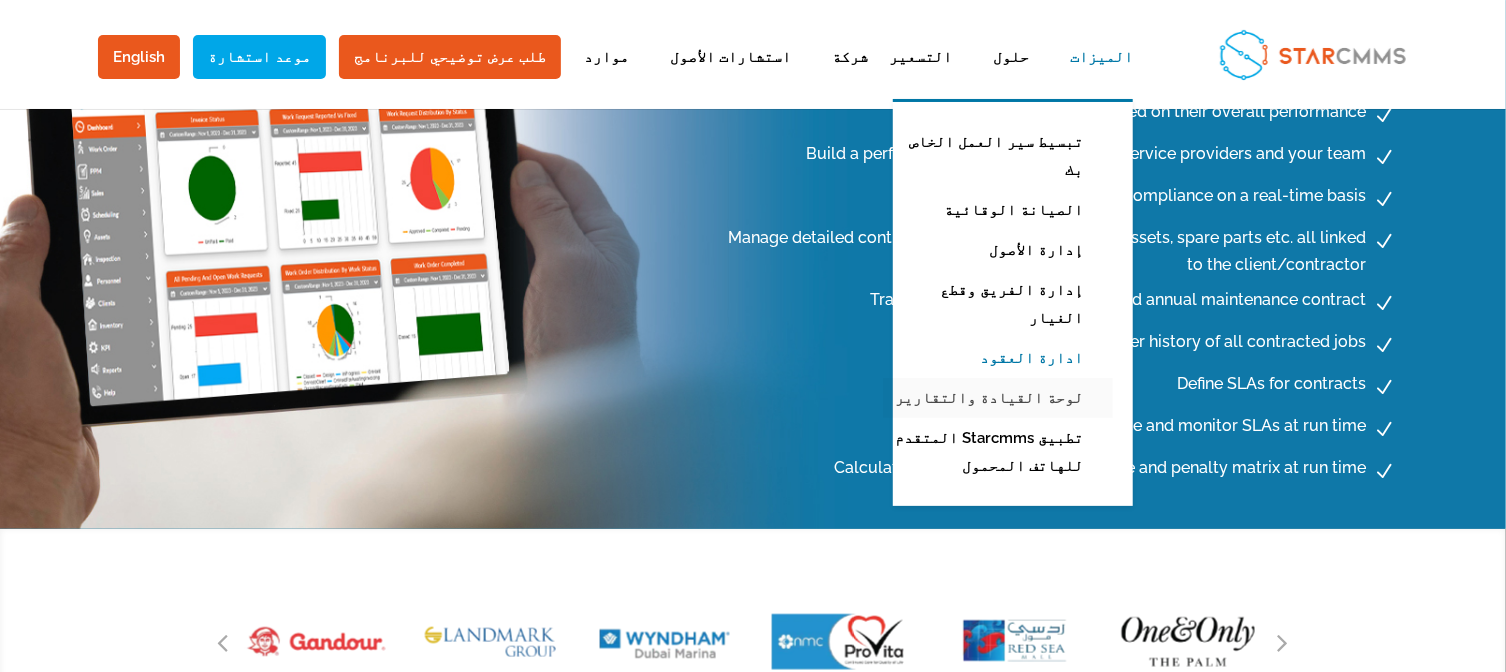 click on "لوحة القيادة والتقارير" at bounding box center [998, 398] 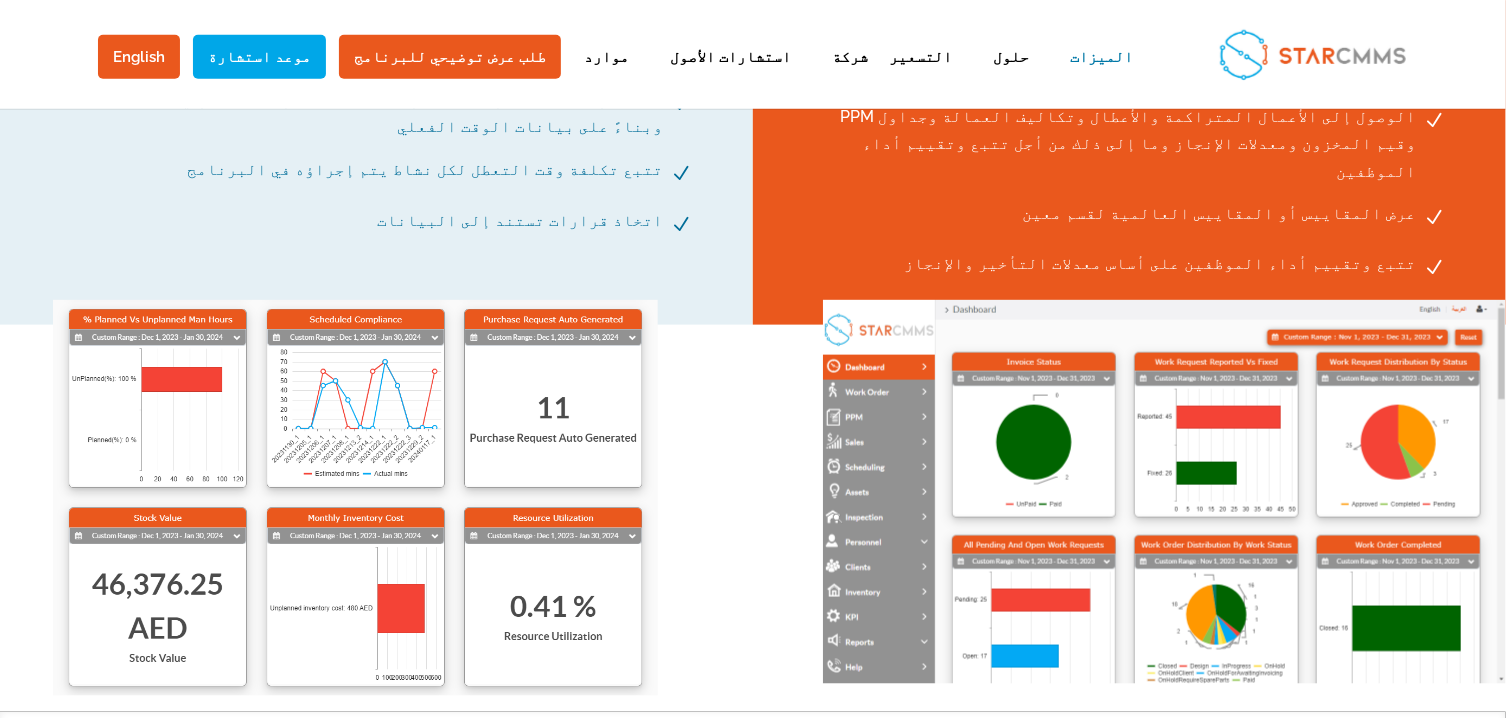 scroll, scrollTop: 1250, scrollLeft: 0, axis: vertical 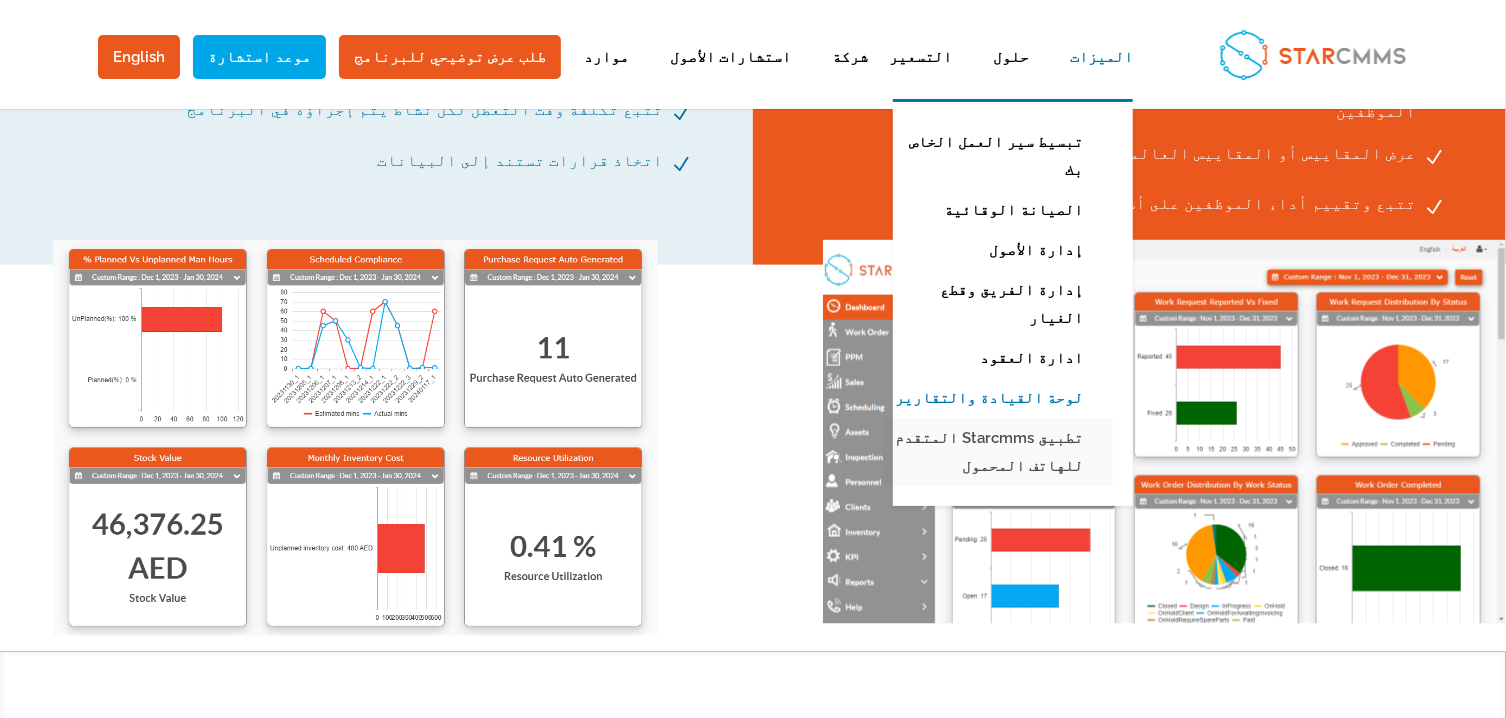 click on "تطبيق Starcmms المتقدم للهاتف المحمول" at bounding box center (998, 452) 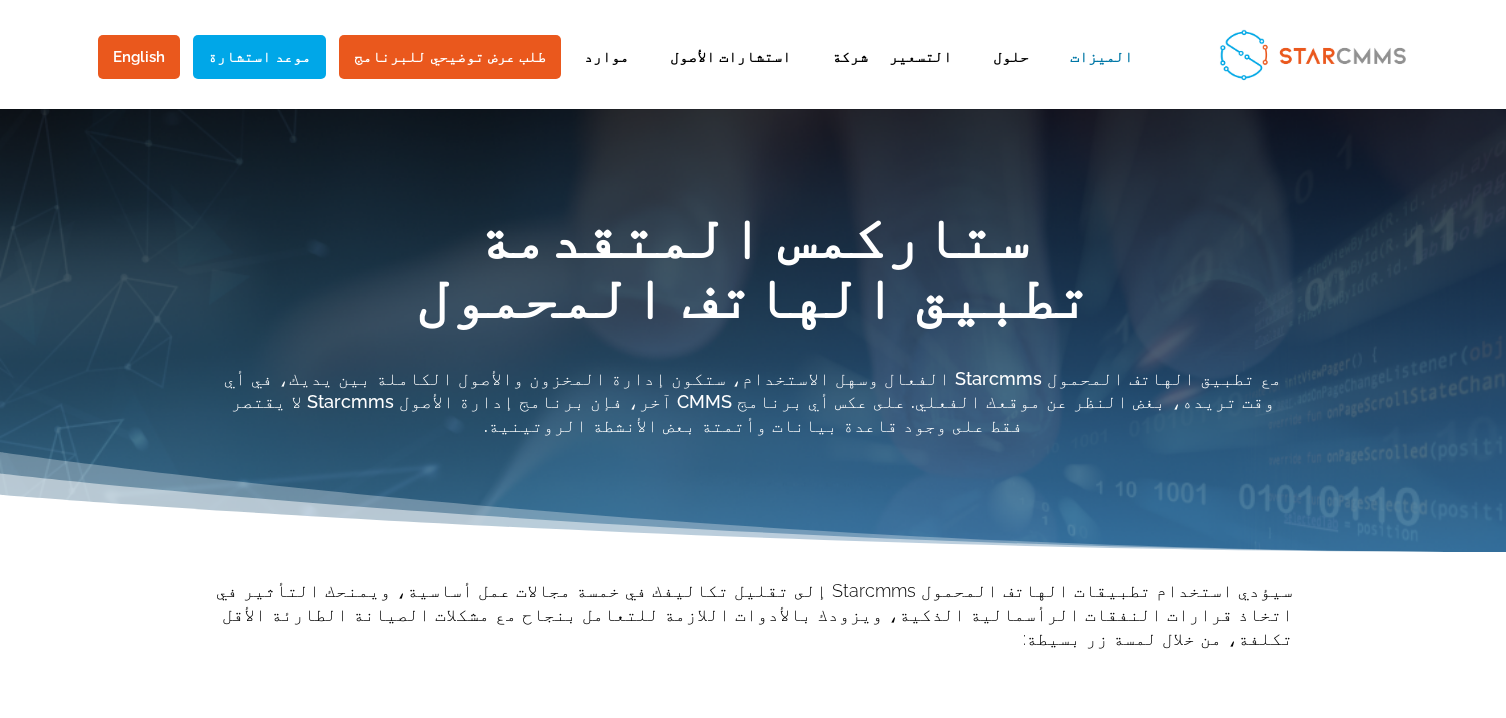 scroll, scrollTop: 0, scrollLeft: 0, axis: both 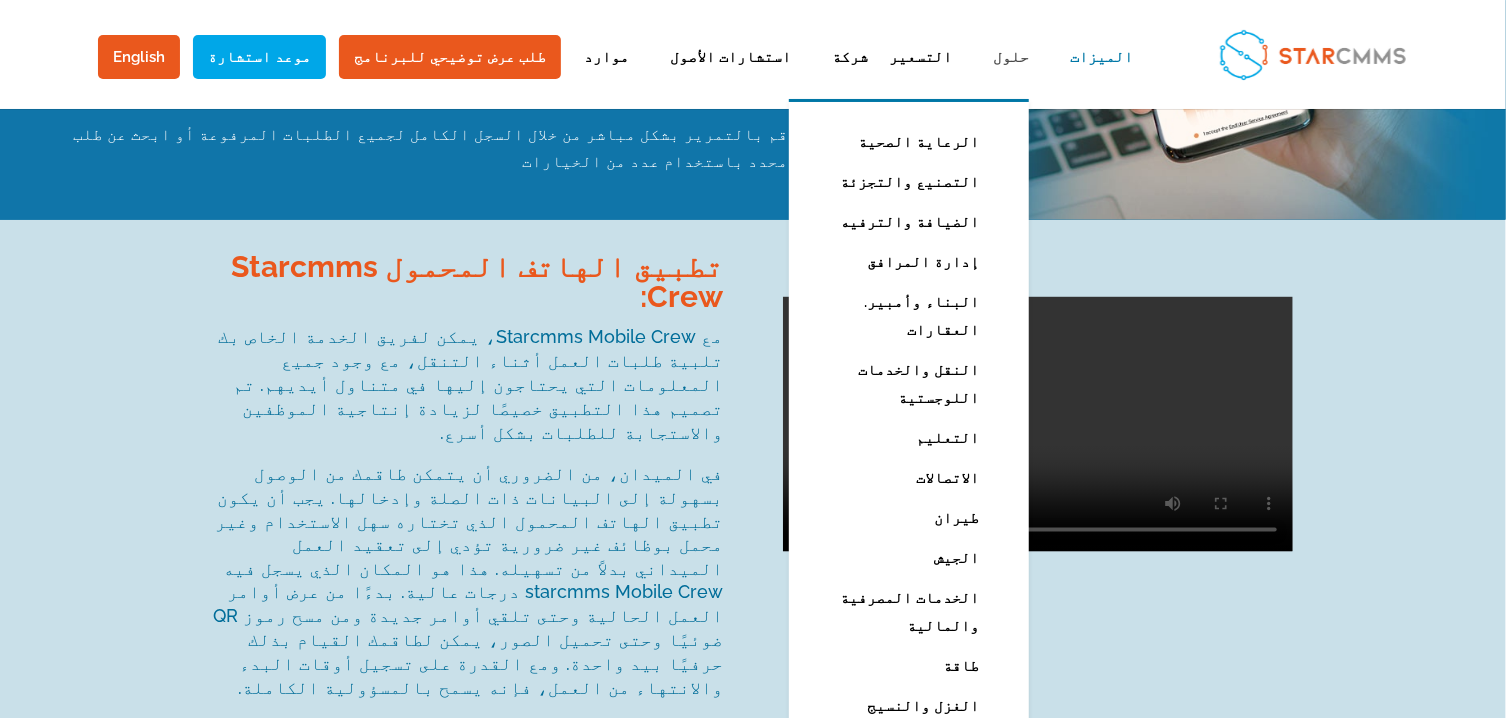click on "حلول" at bounding box center [1001, 74] 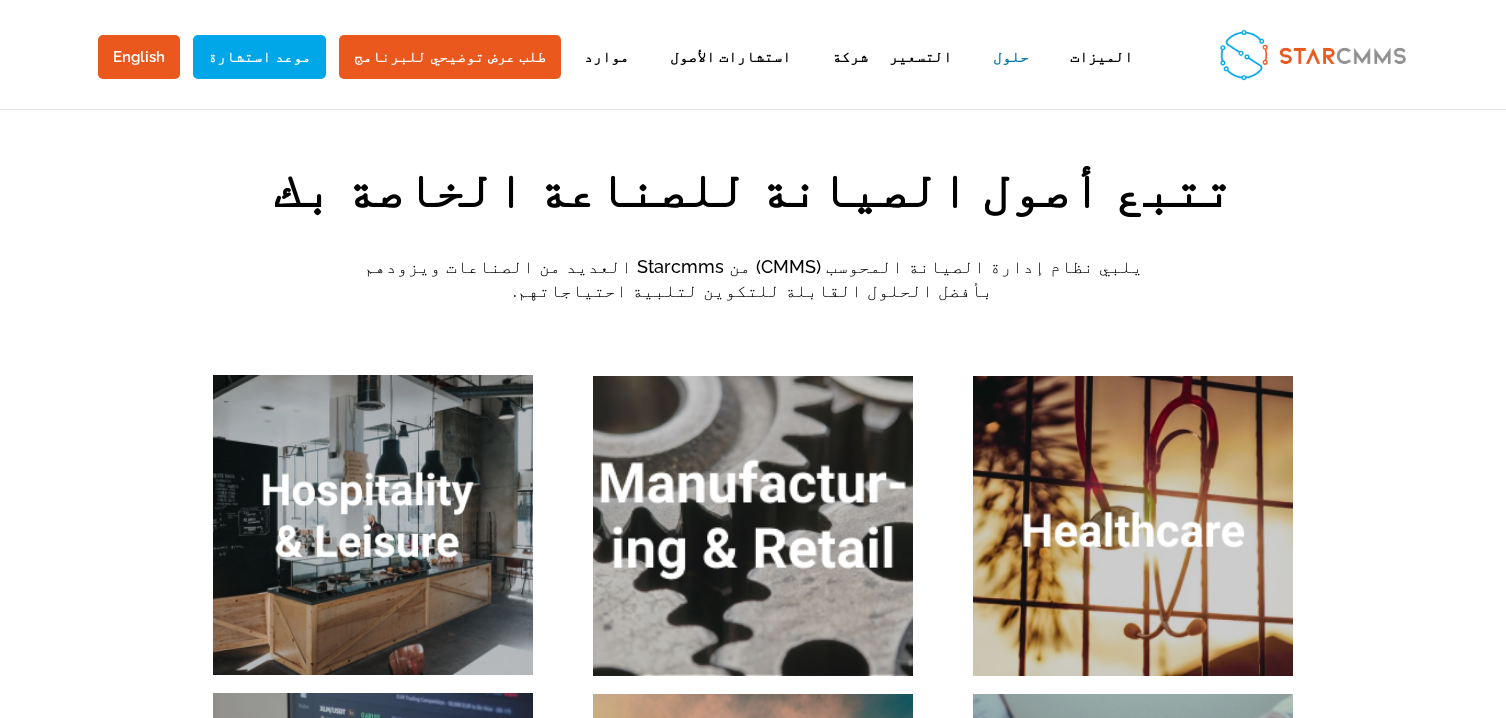 scroll, scrollTop: 0, scrollLeft: 0, axis: both 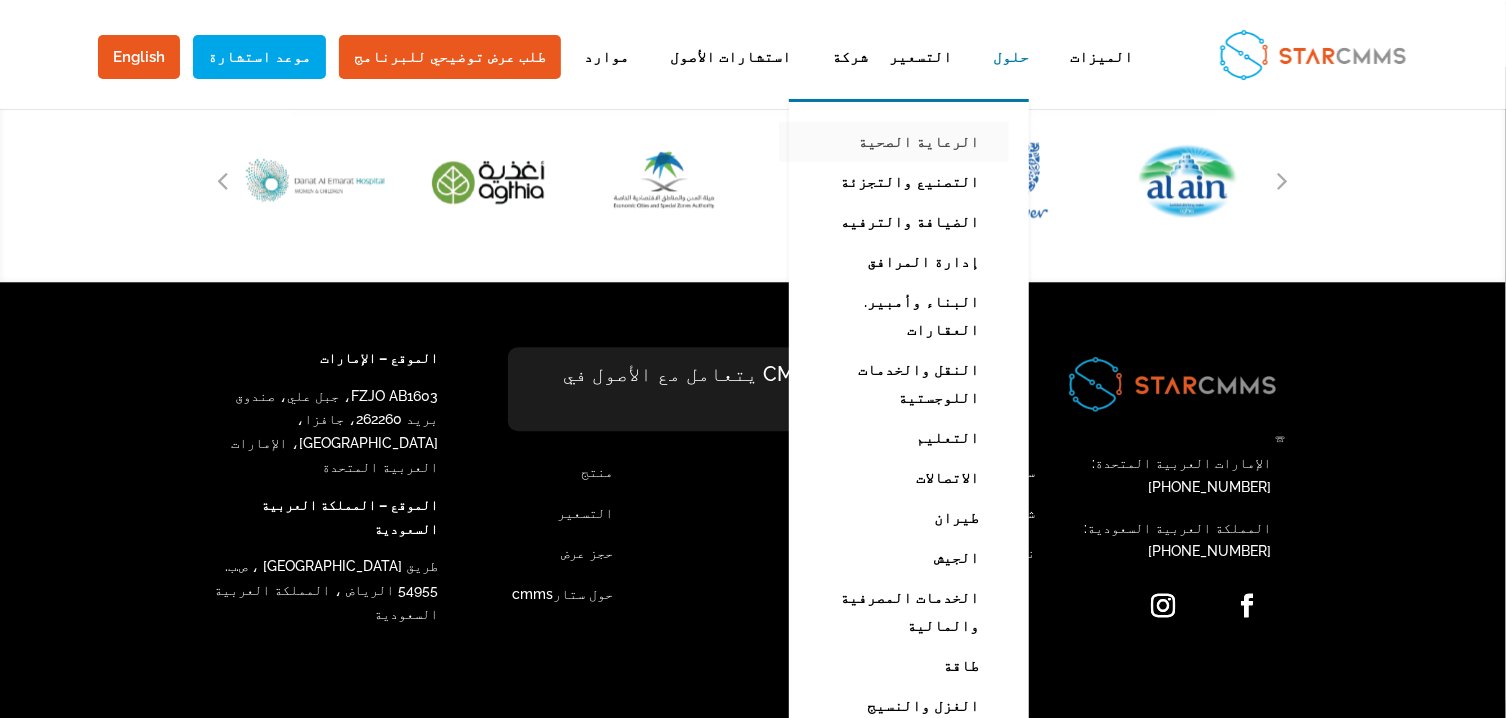 click on "الرعاية الصحية" at bounding box center [894, 142] 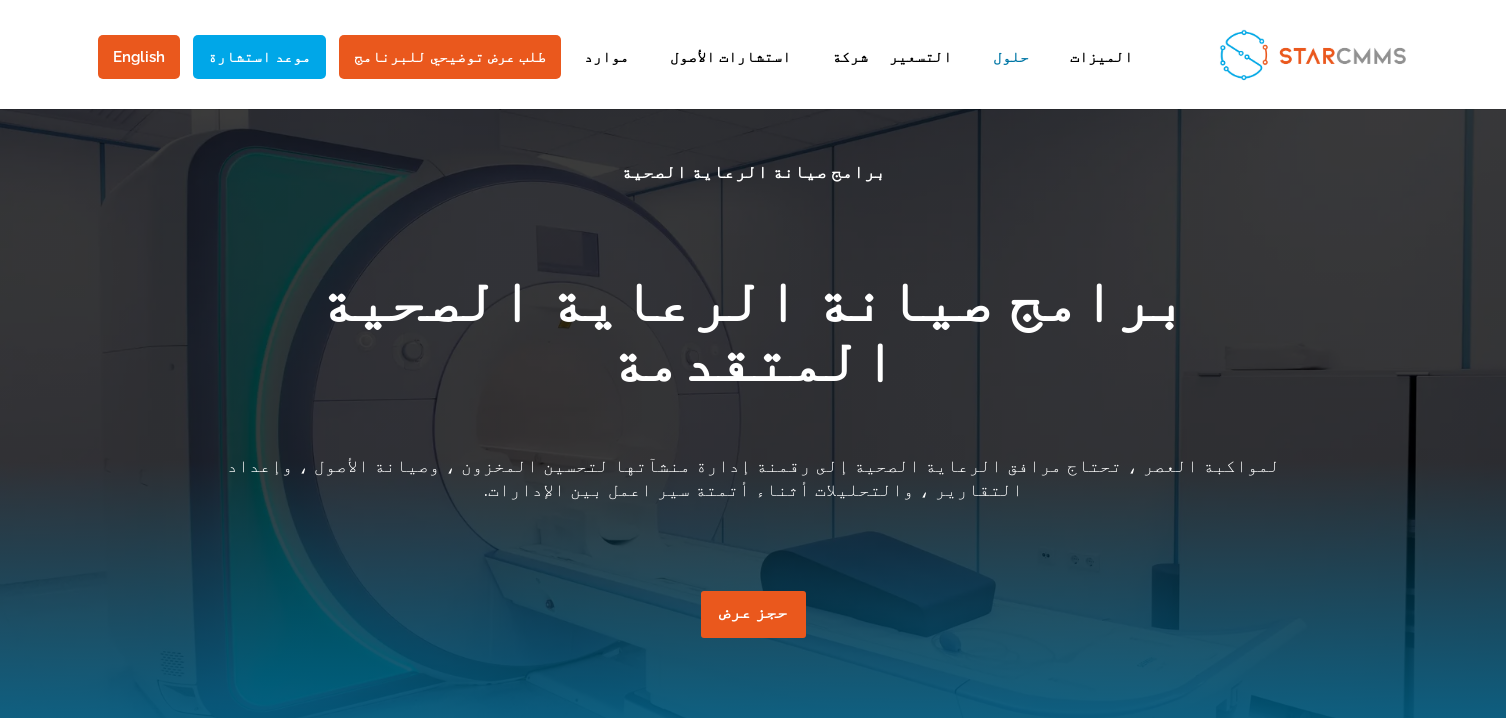 scroll, scrollTop: 0, scrollLeft: 0, axis: both 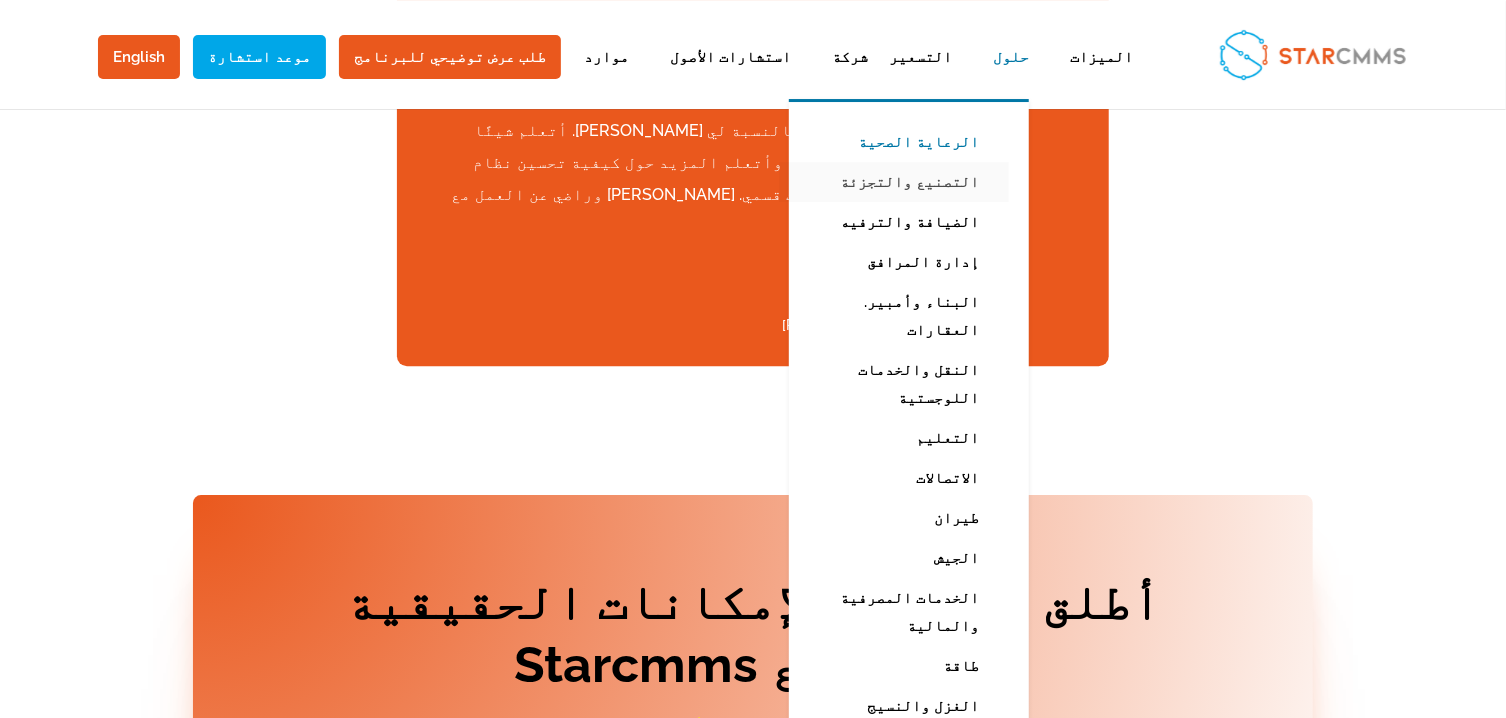 click on "التصنيع والتجزئة" at bounding box center [894, 182] 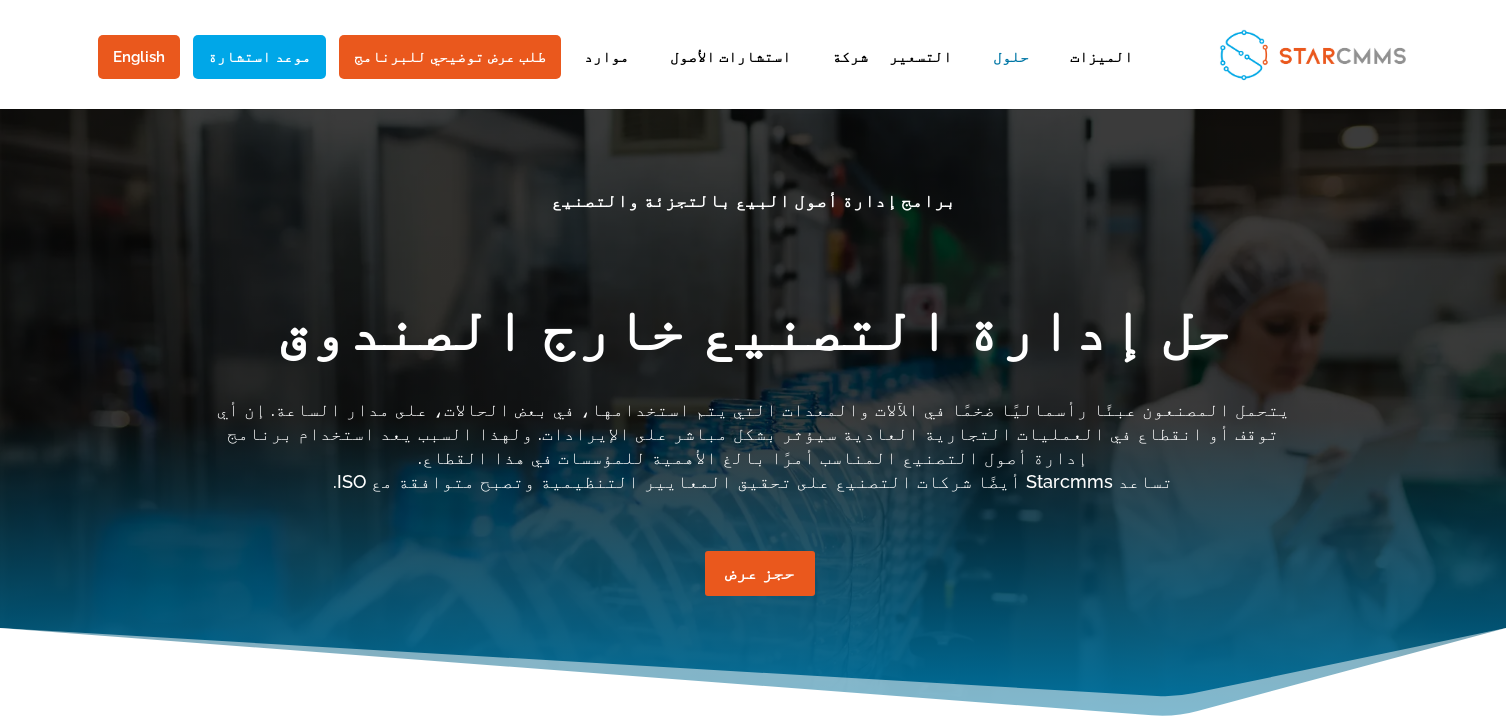 scroll, scrollTop: 0, scrollLeft: 0, axis: both 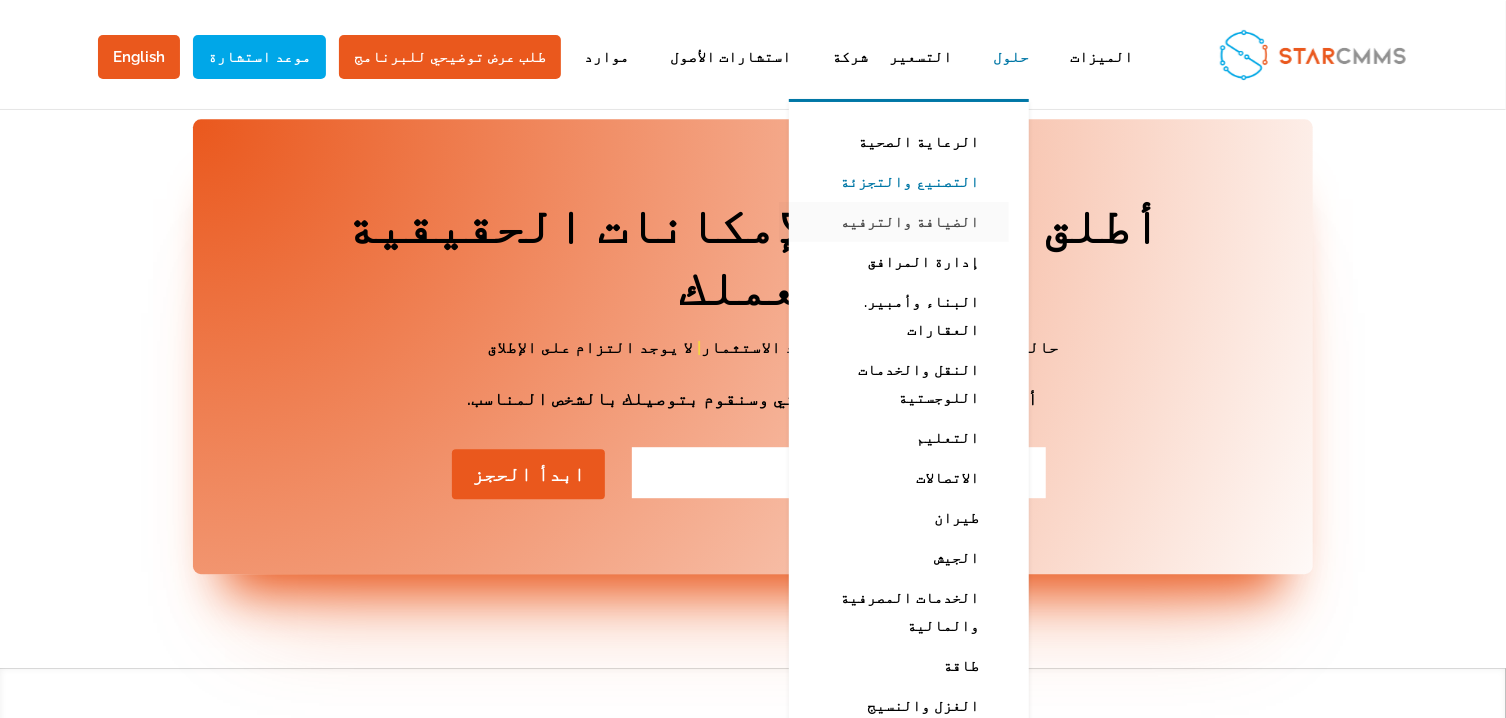click on "الضيافة والترفيه" at bounding box center (894, 222) 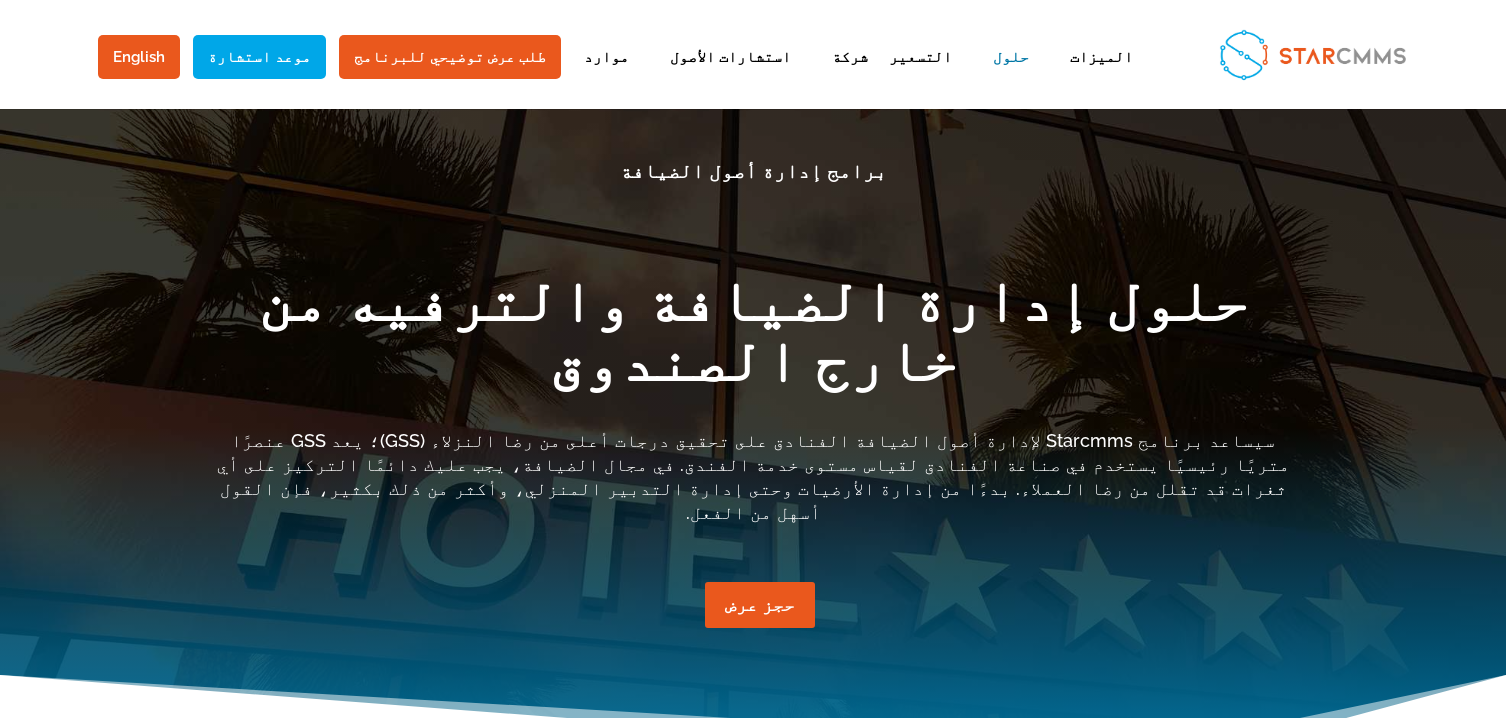 scroll, scrollTop: 0, scrollLeft: 0, axis: both 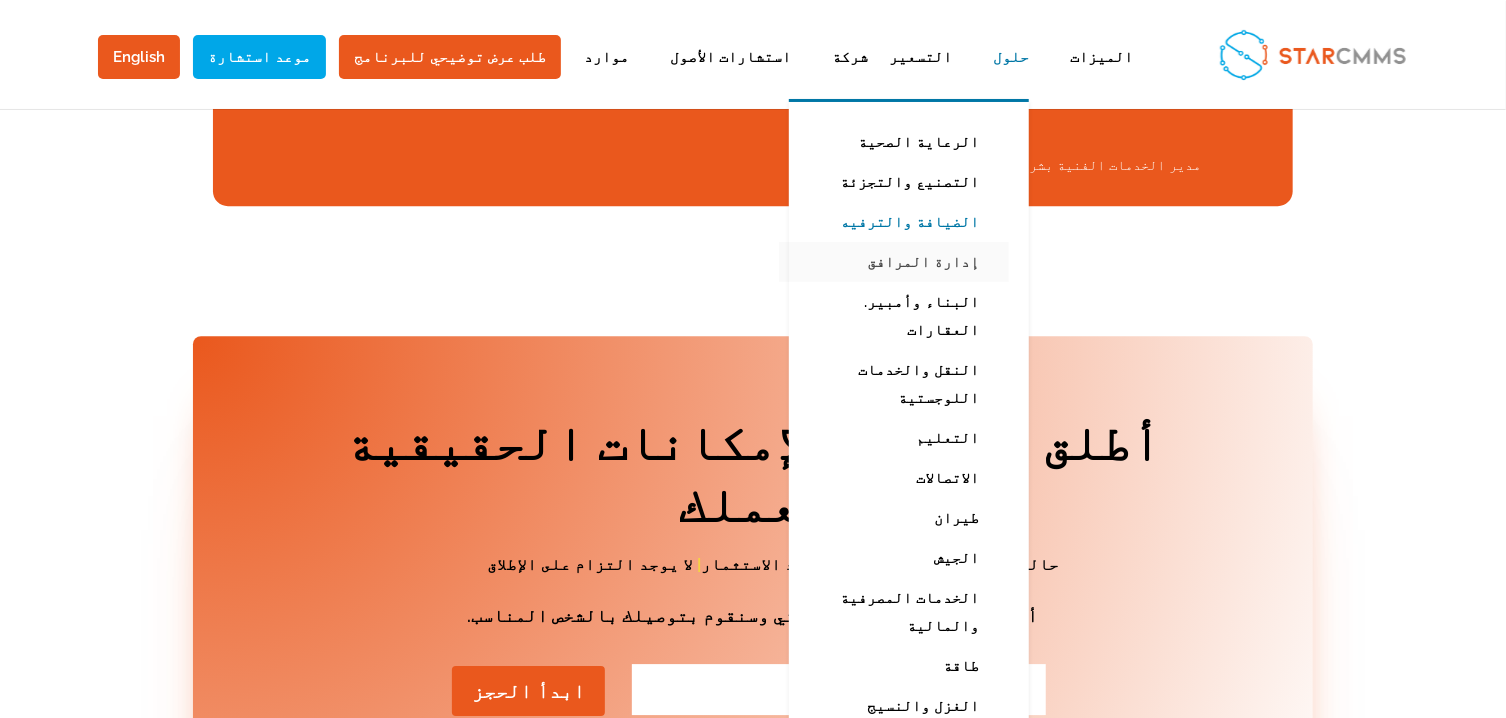click on "إدارة المرافق" at bounding box center (894, 262) 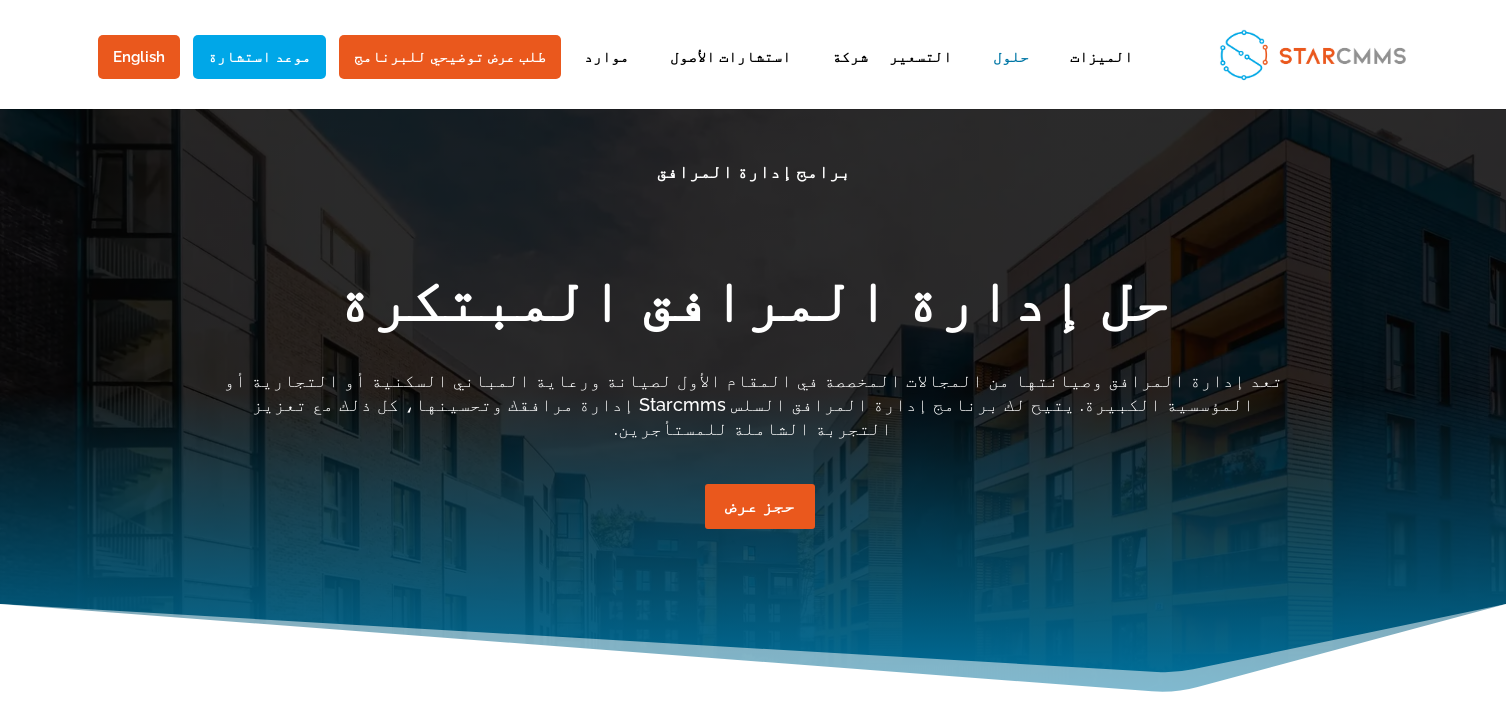 scroll, scrollTop: 0, scrollLeft: 0, axis: both 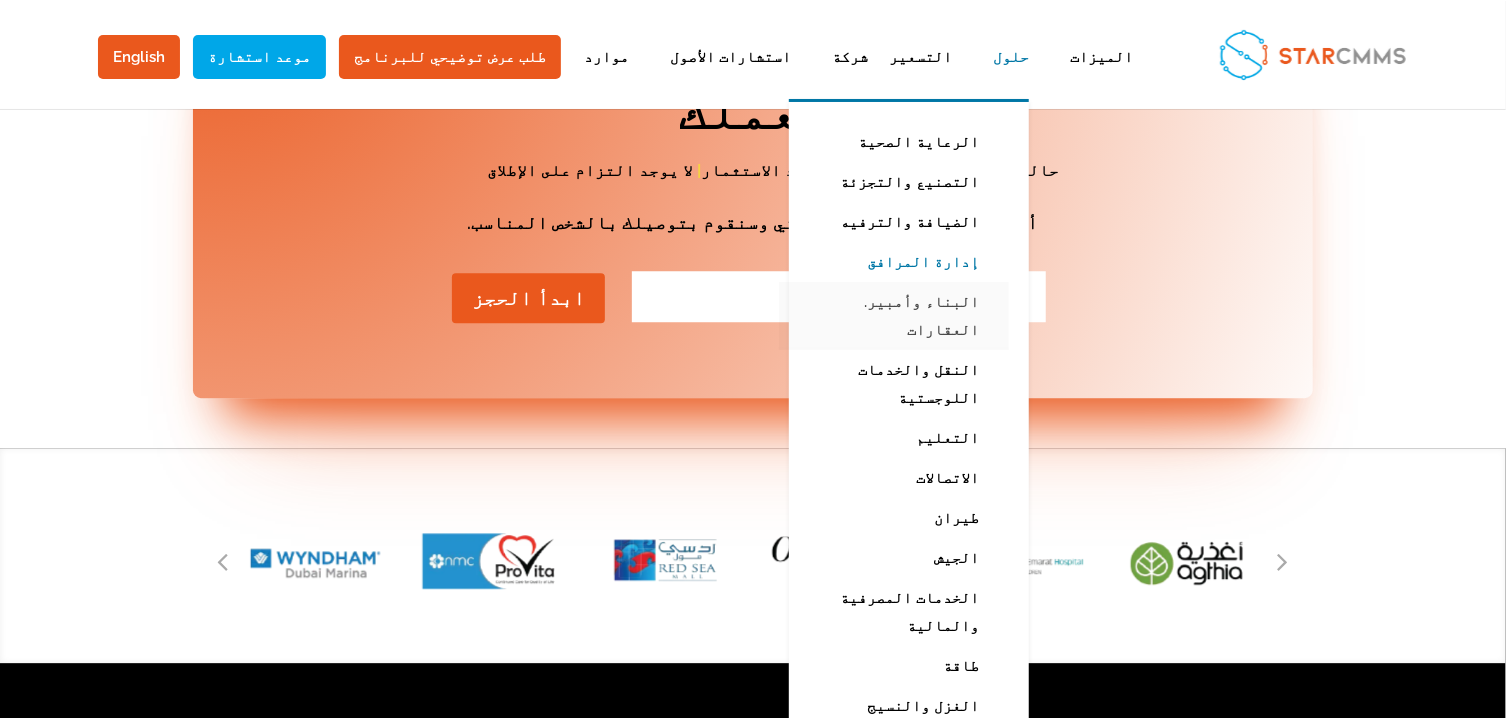 click on "البناء وأمبير. العقارات" at bounding box center (894, 316) 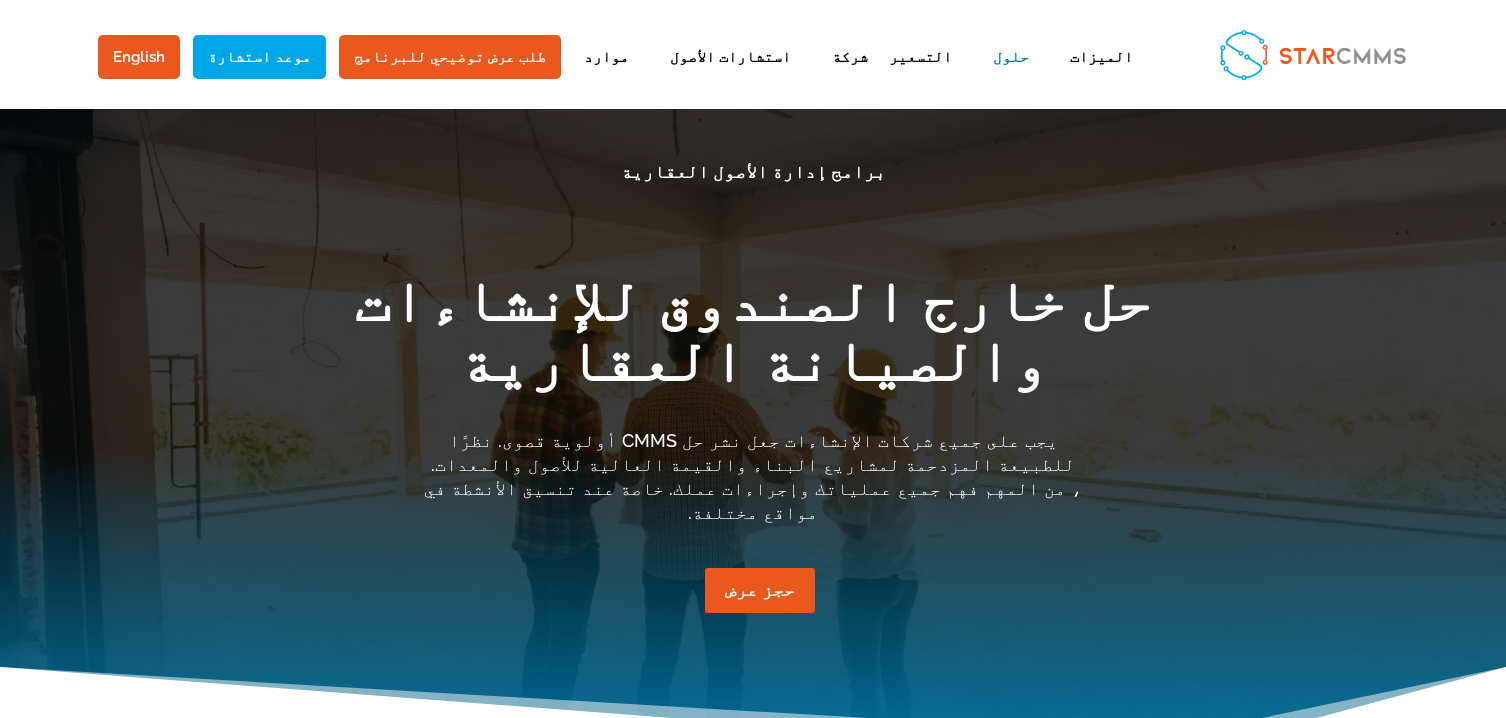 scroll, scrollTop: 0, scrollLeft: 0, axis: both 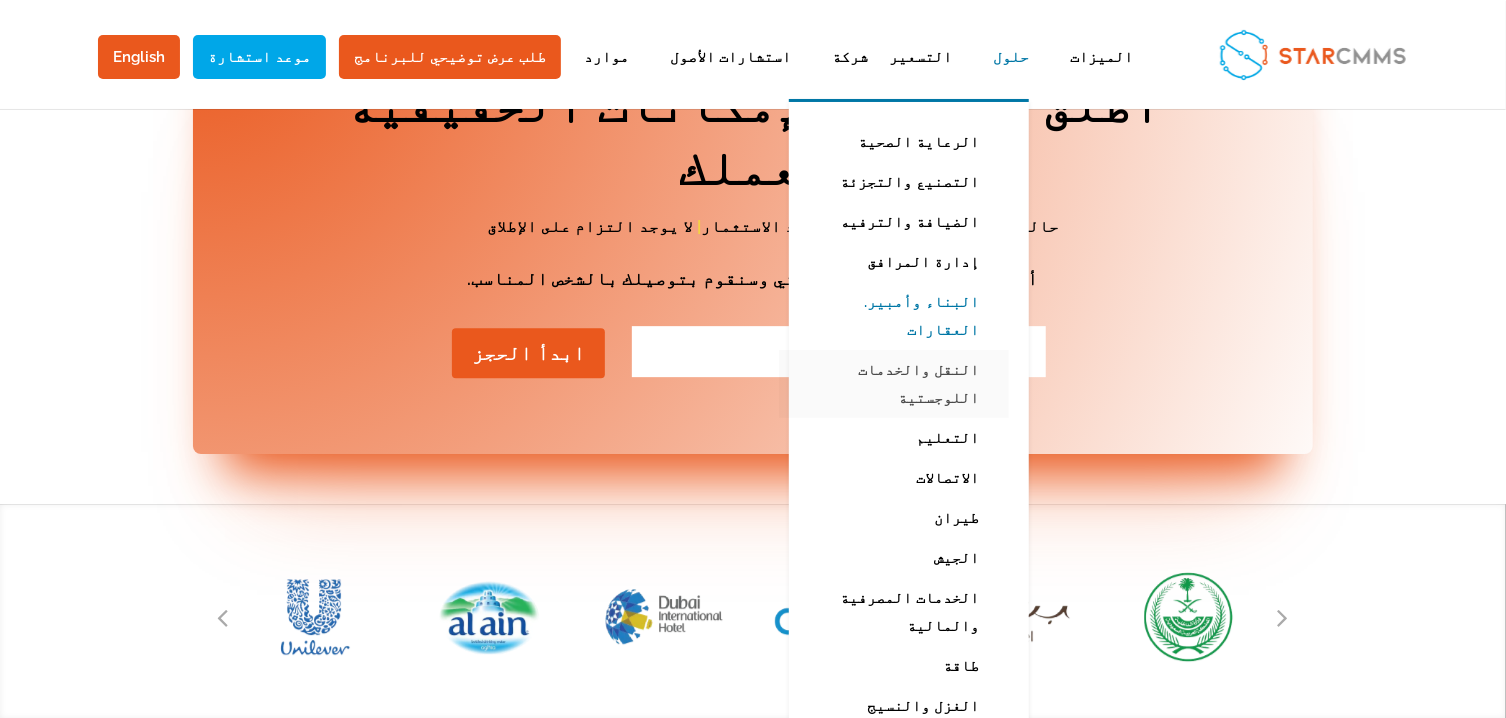 click on "النقل والخدمات اللوجستية" at bounding box center (894, 384) 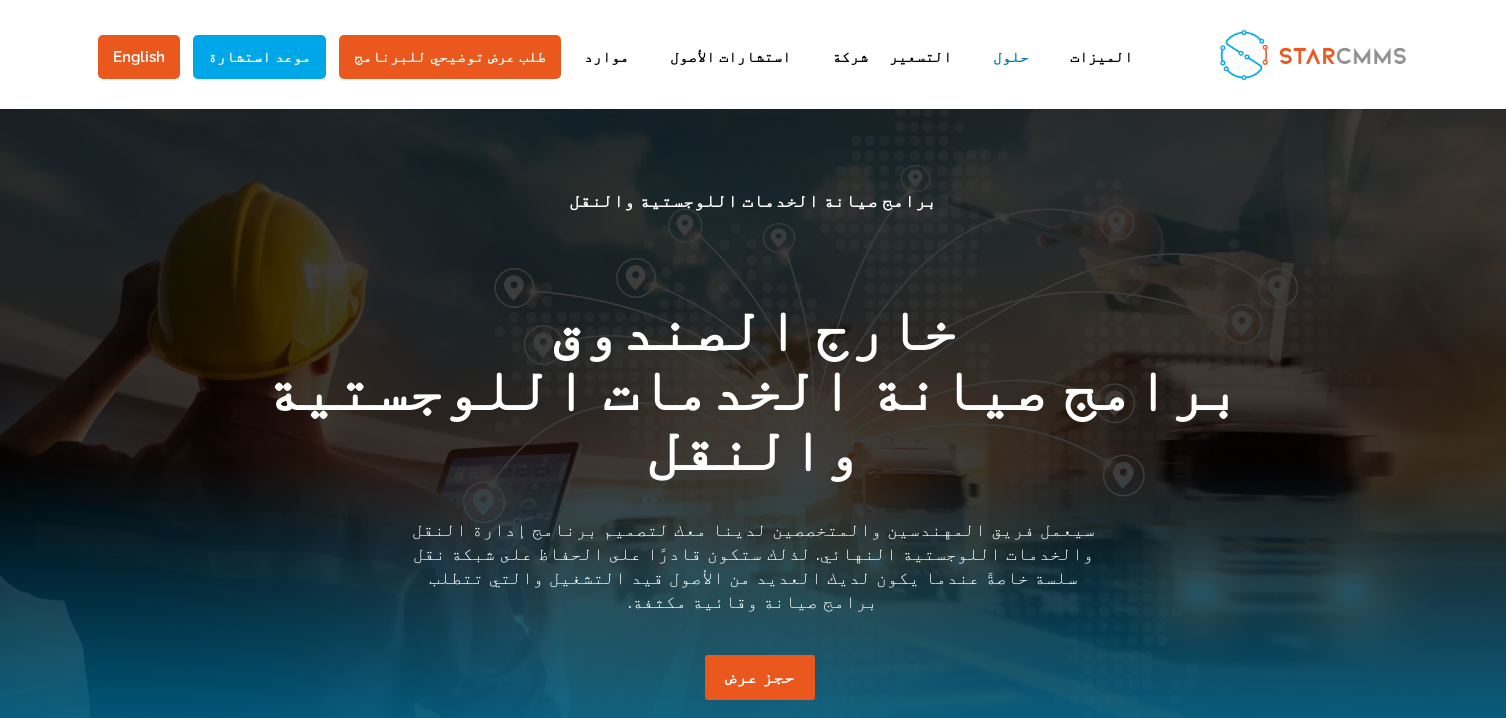 scroll, scrollTop: 0, scrollLeft: 0, axis: both 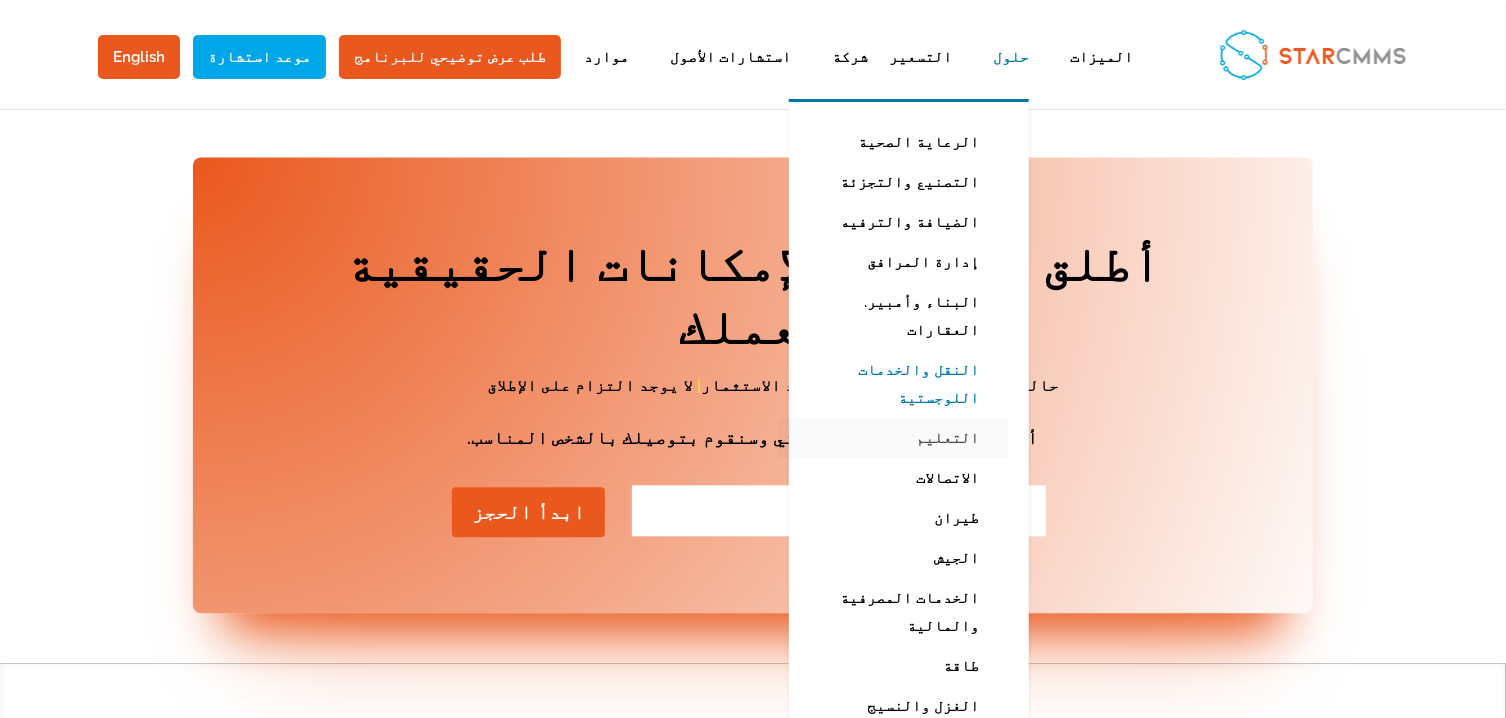 click on "التعليم" at bounding box center [894, 438] 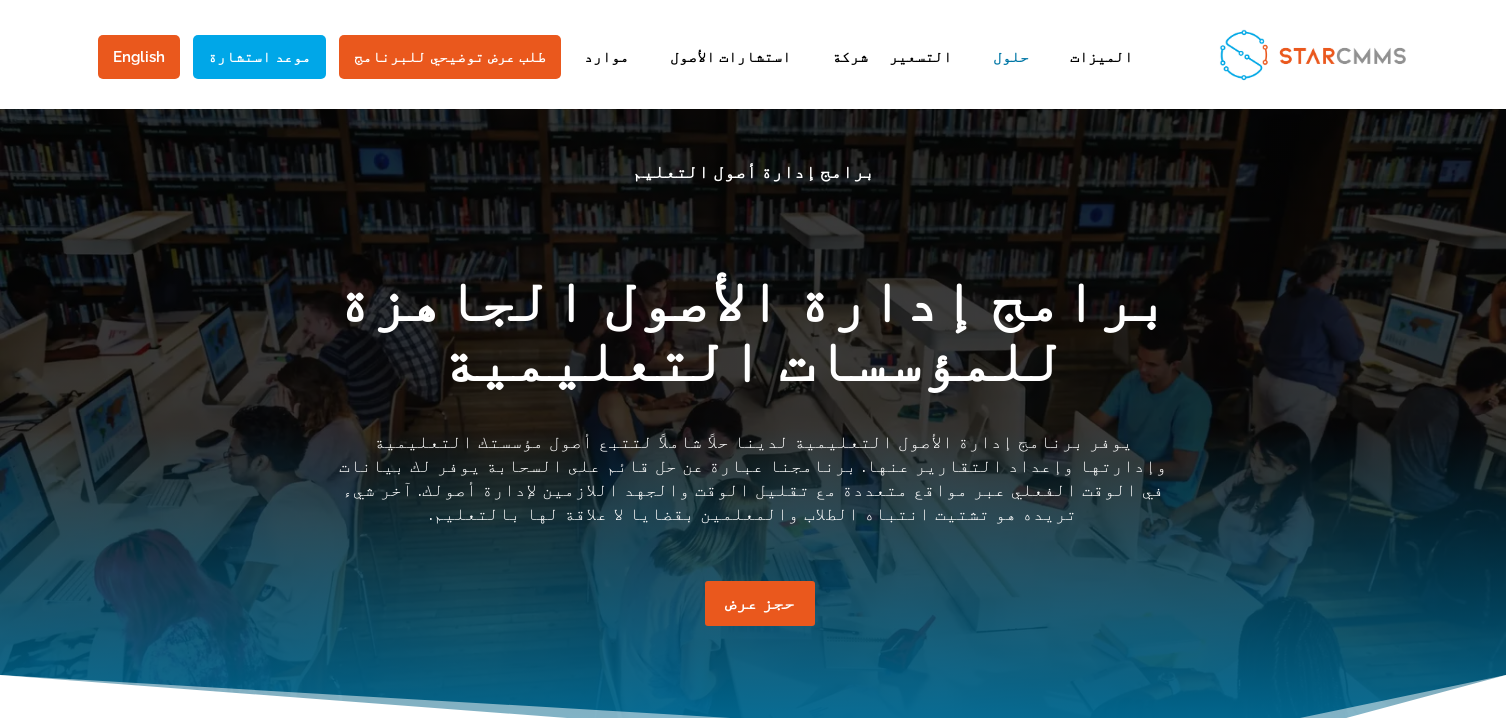 scroll, scrollTop: 0, scrollLeft: 0, axis: both 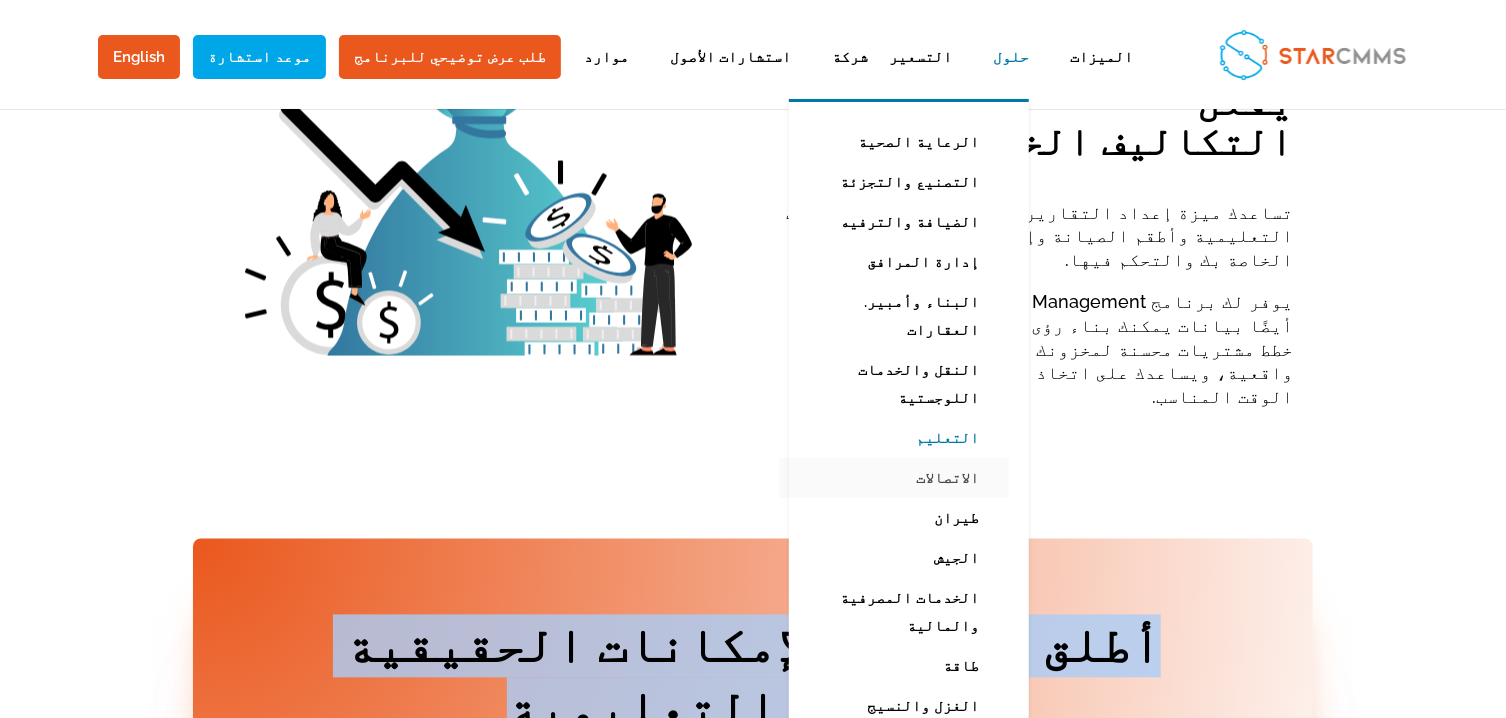 click on "الاتصالات" at bounding box center (894, 478) 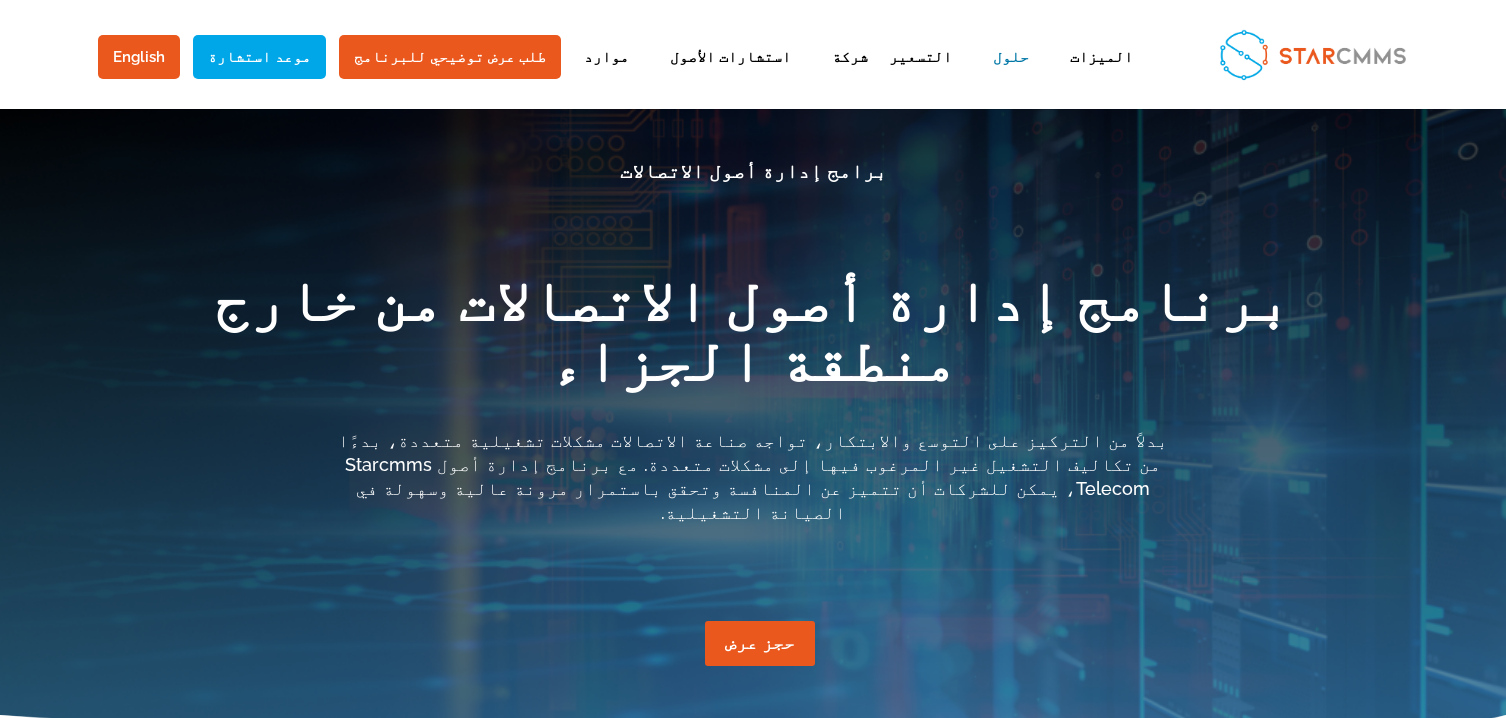scroll, scrollTop: 0, scrollLeft: 0, axis: both 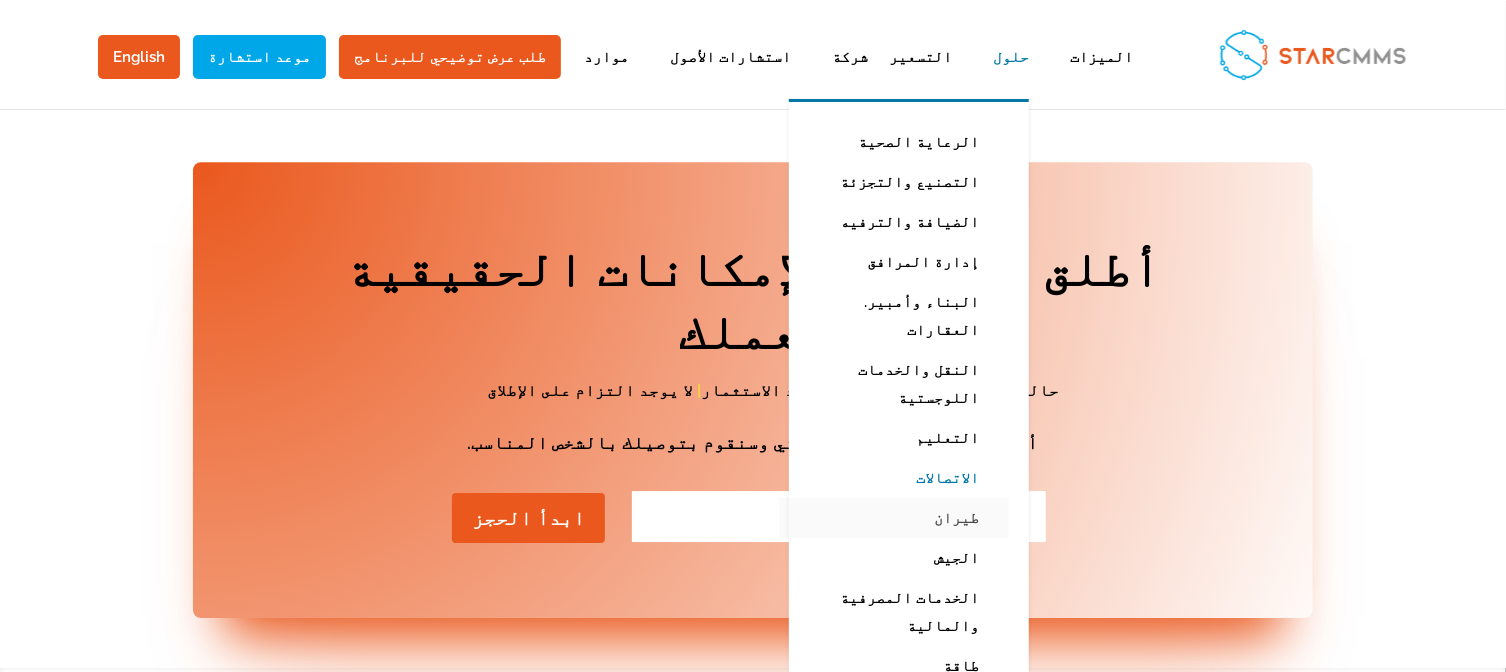 click on "طيران" at bounding box center (894, 518) 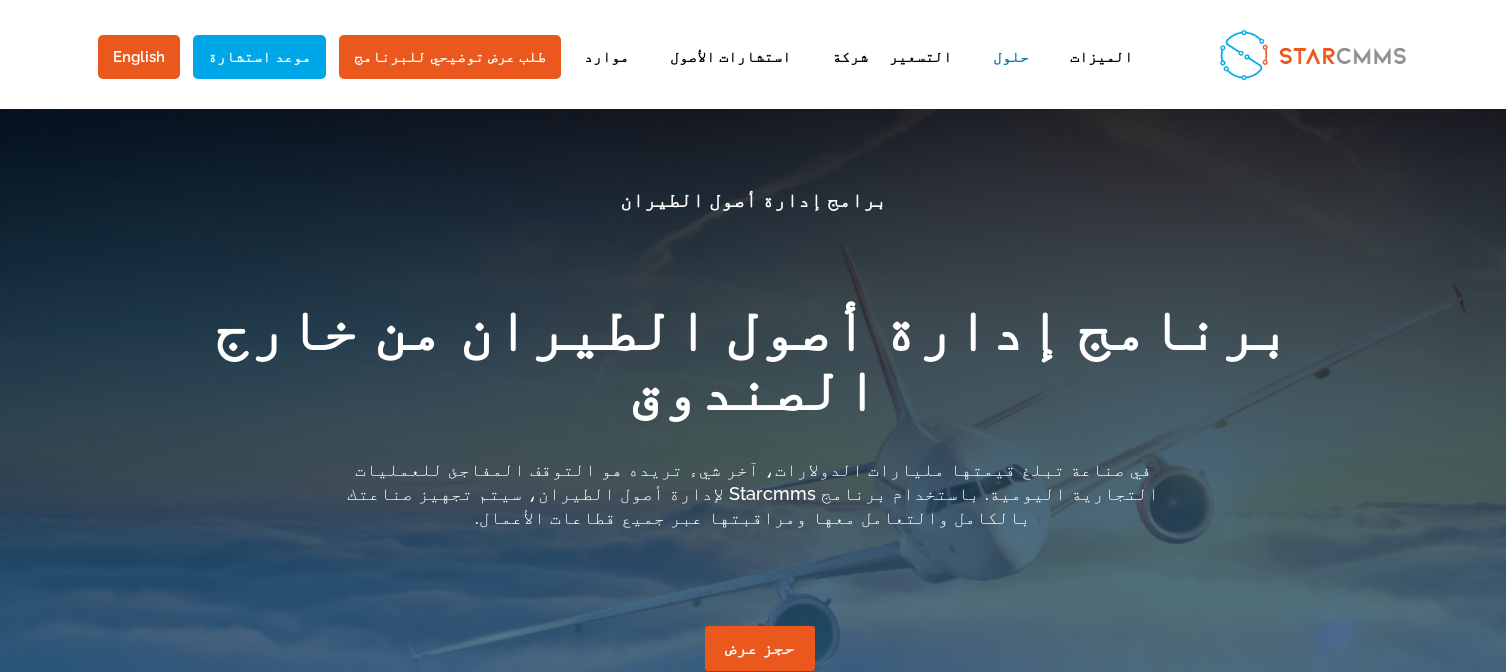 scroll, scrollTop: 0, scrollLeft: 0, axis: both 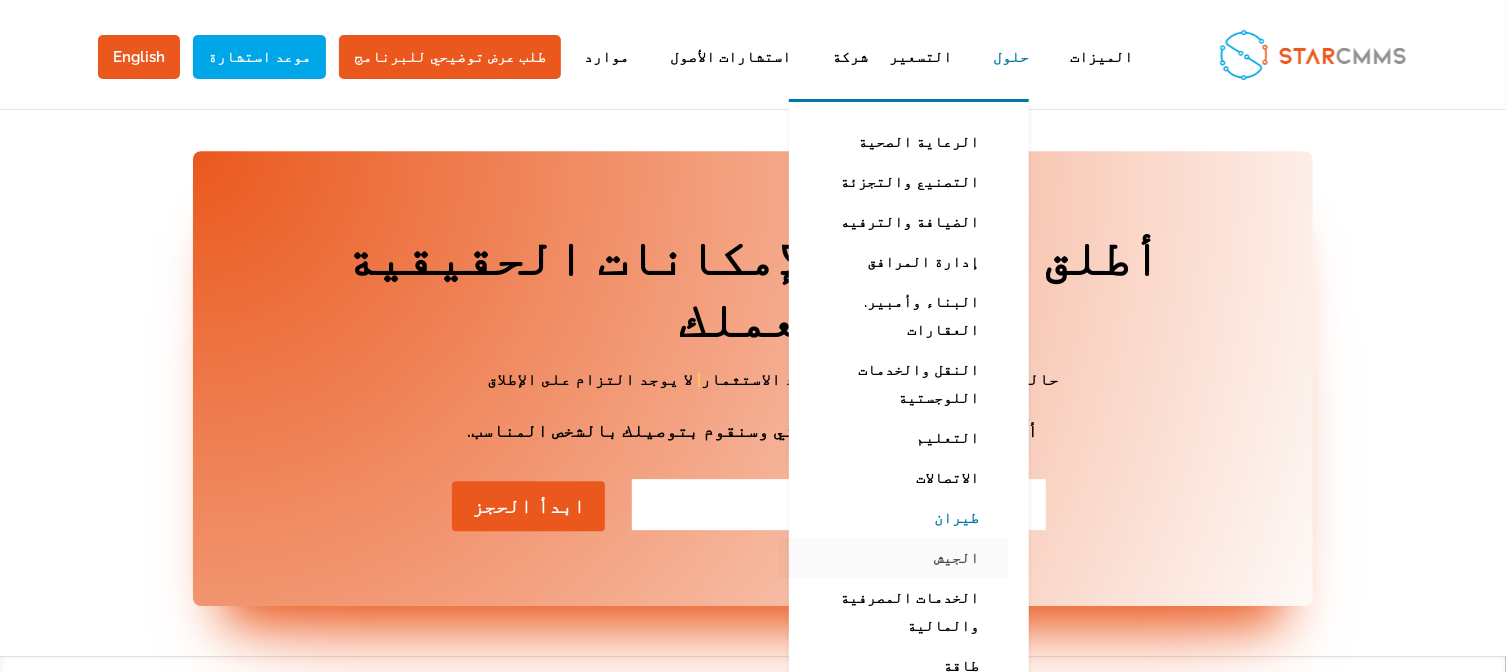 click on "الجيش" at bounding box center [894, 558] 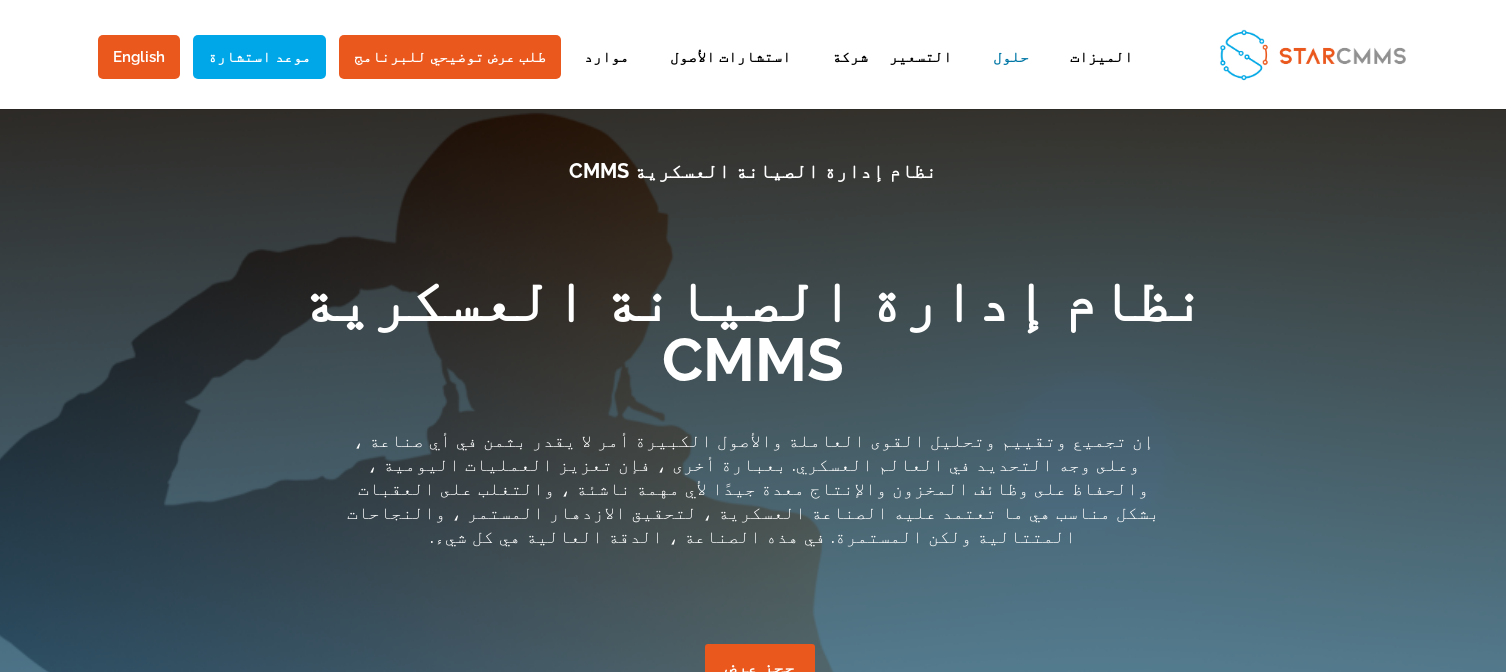 scroll, scrollTop: 0, scrollLeft: 0, axis: both 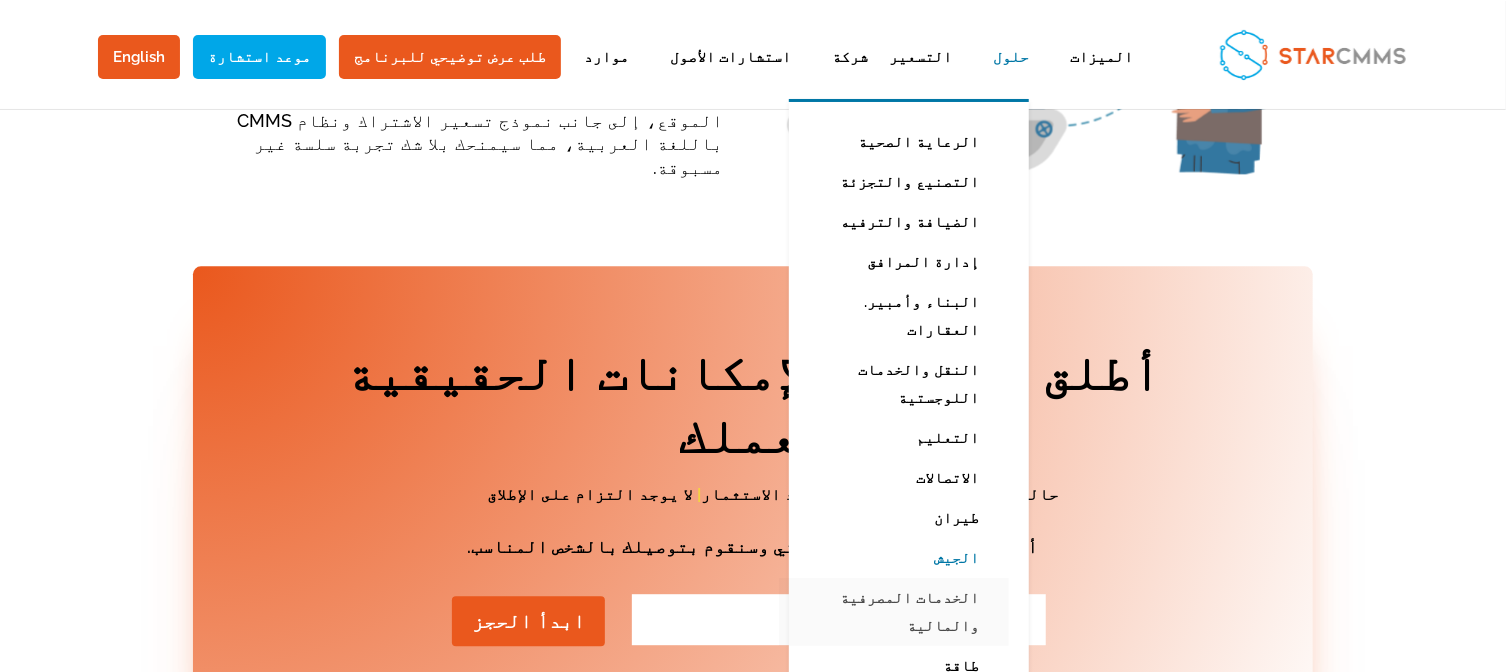 click on "الخدمات المصرفية والمالية" at bounding box center [894, 612] 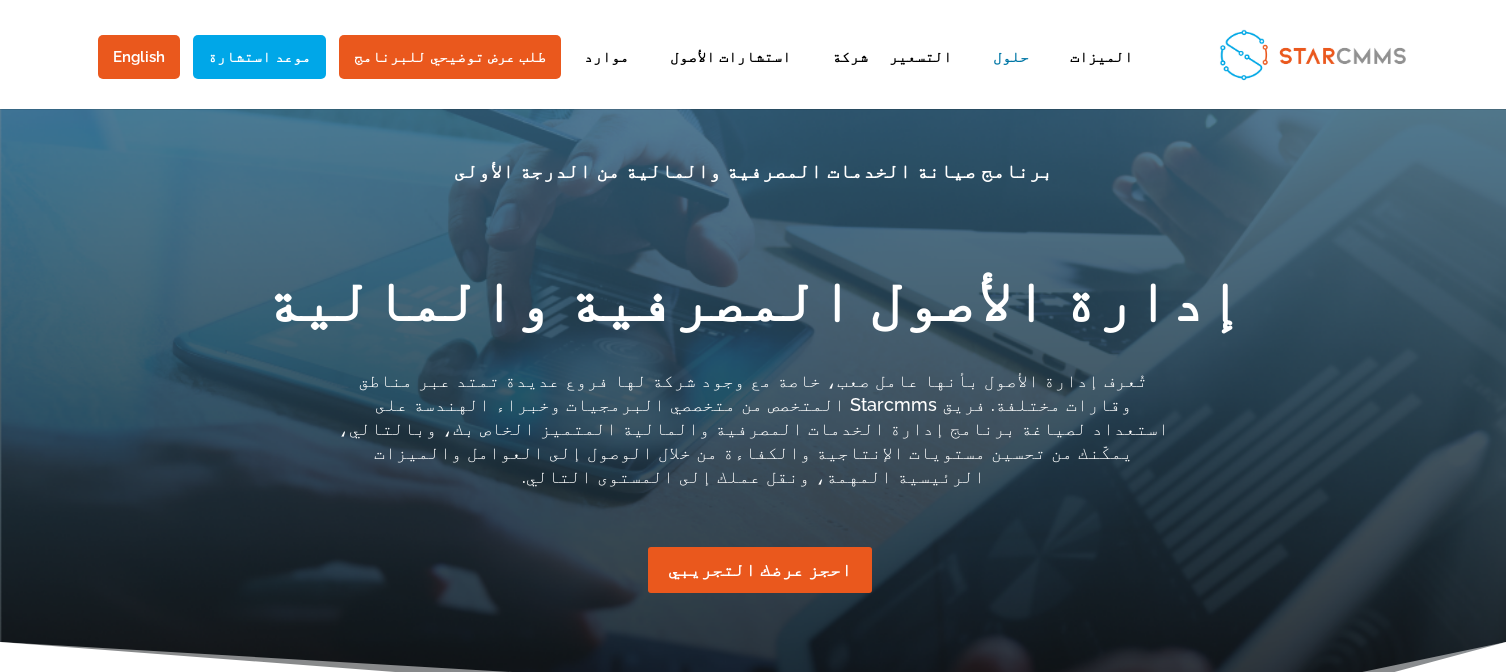 scroll, scrollTop: 0, scrollLeft: 0, axis: both 